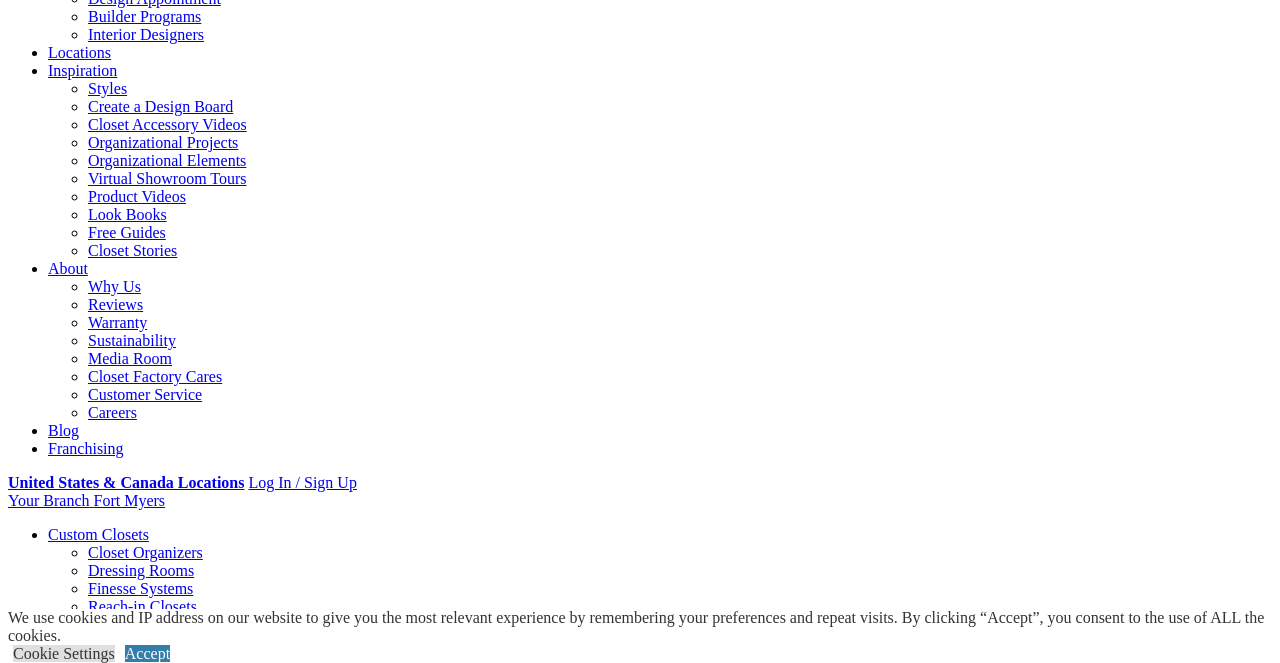 scroll, scrollTop: 405, scrollLeft: 0, axis: vertical 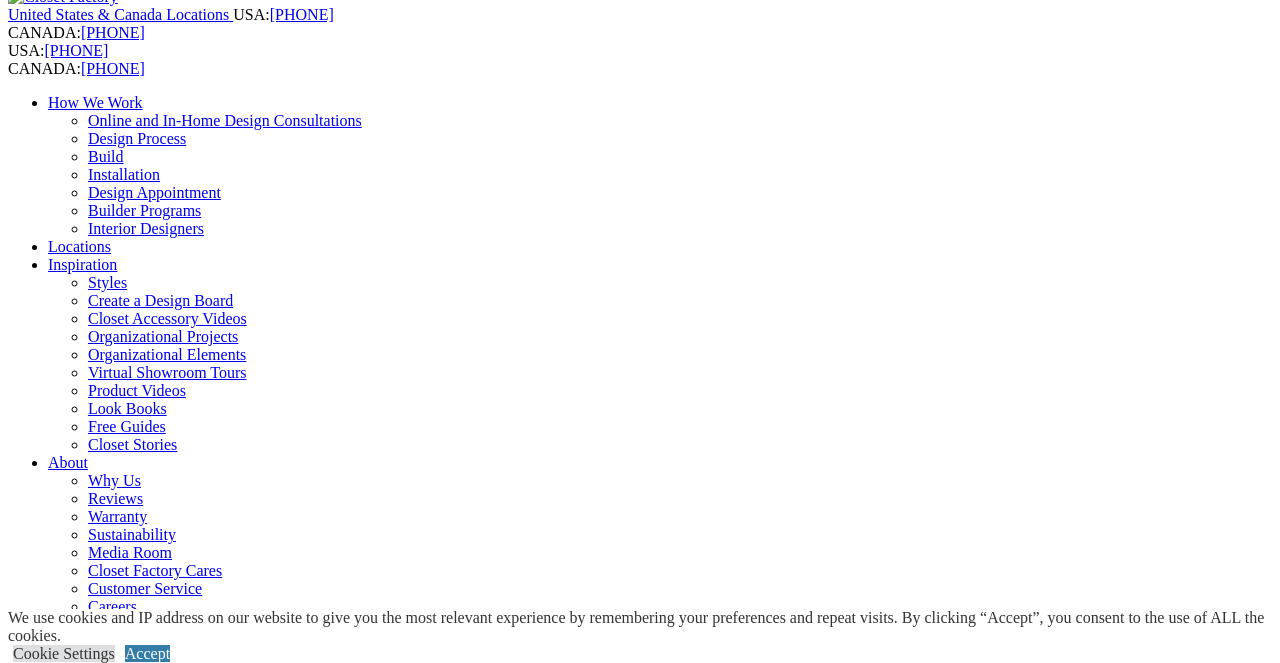 click on "Next Slide" at bounding box center [640, 1951] 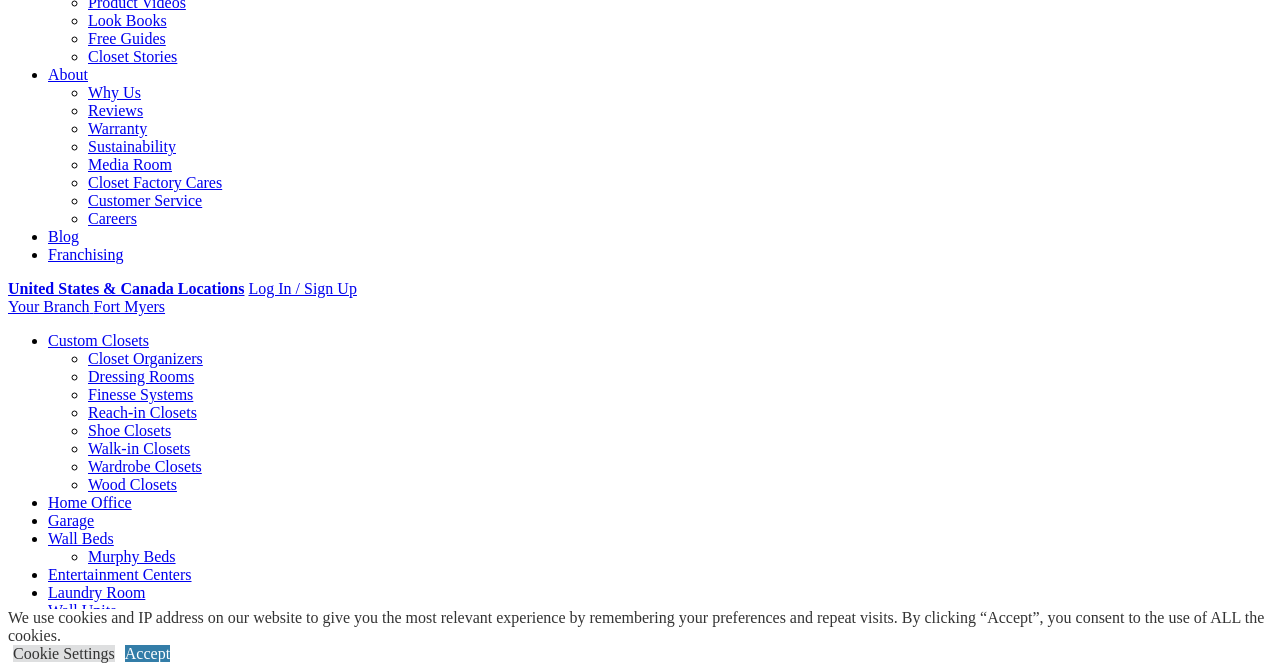 scroll, scrollTop: 494, scrollLeft: 0, axis: vertical 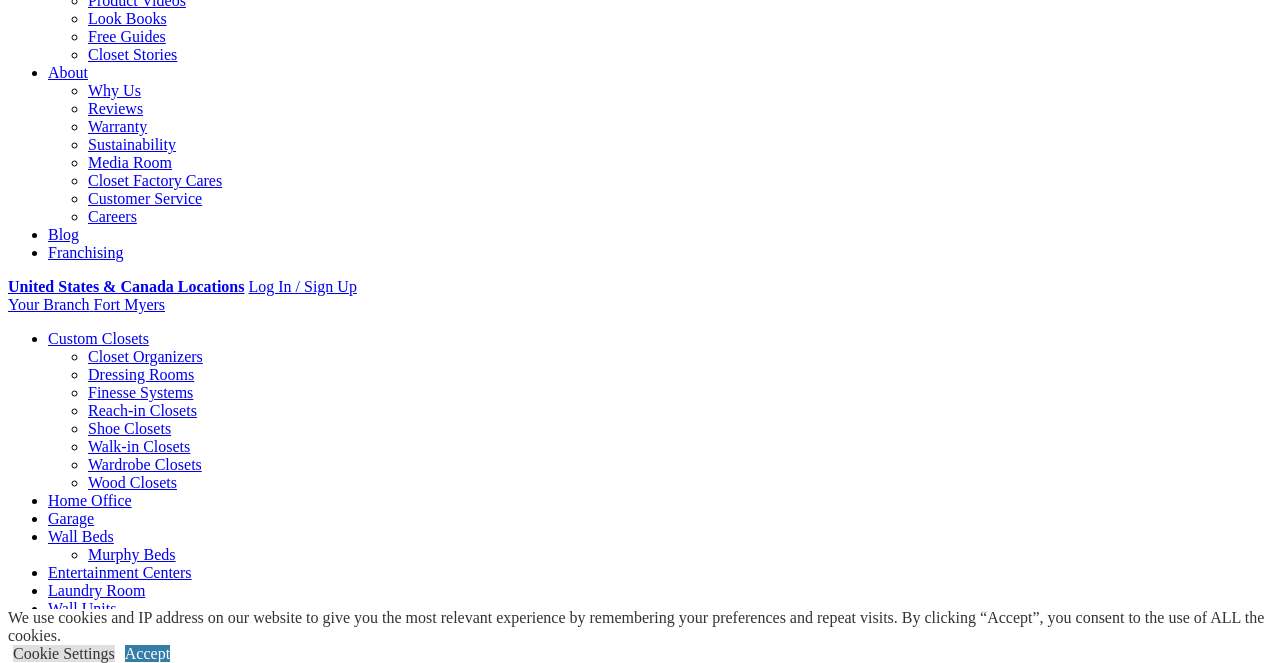 click on "Styles" at bounding box center (318, 1614) 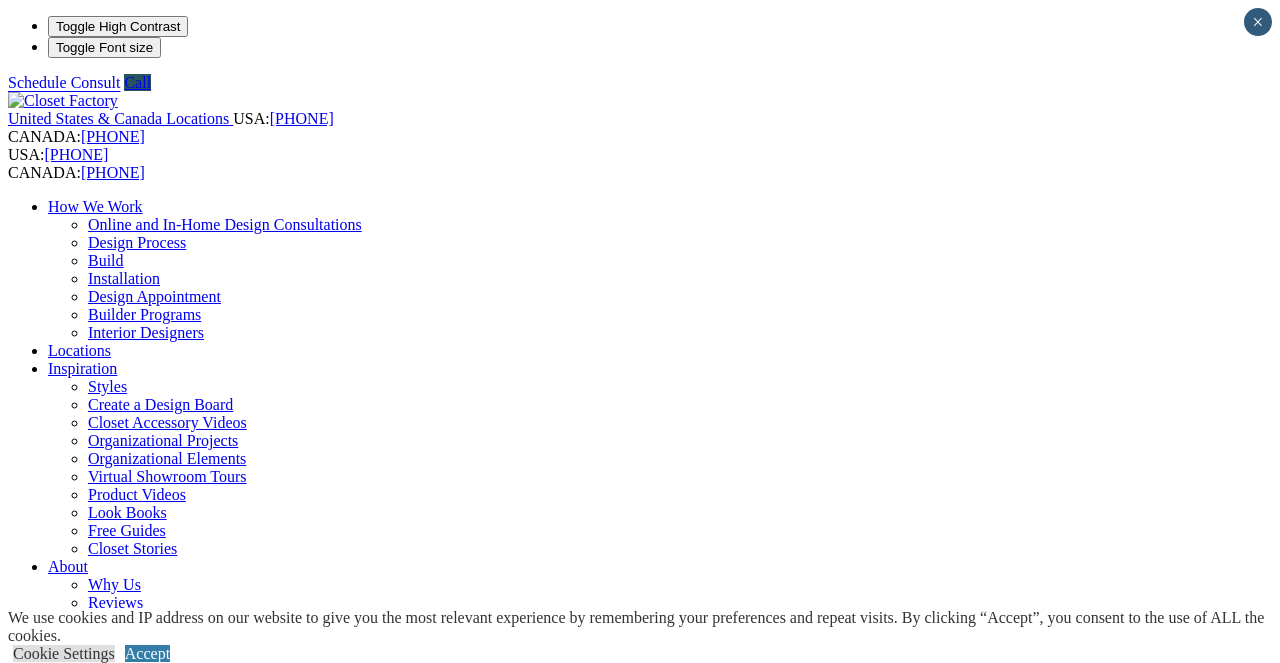 scroll, scrollTop: 0, scrollLeft: 0, axis: both 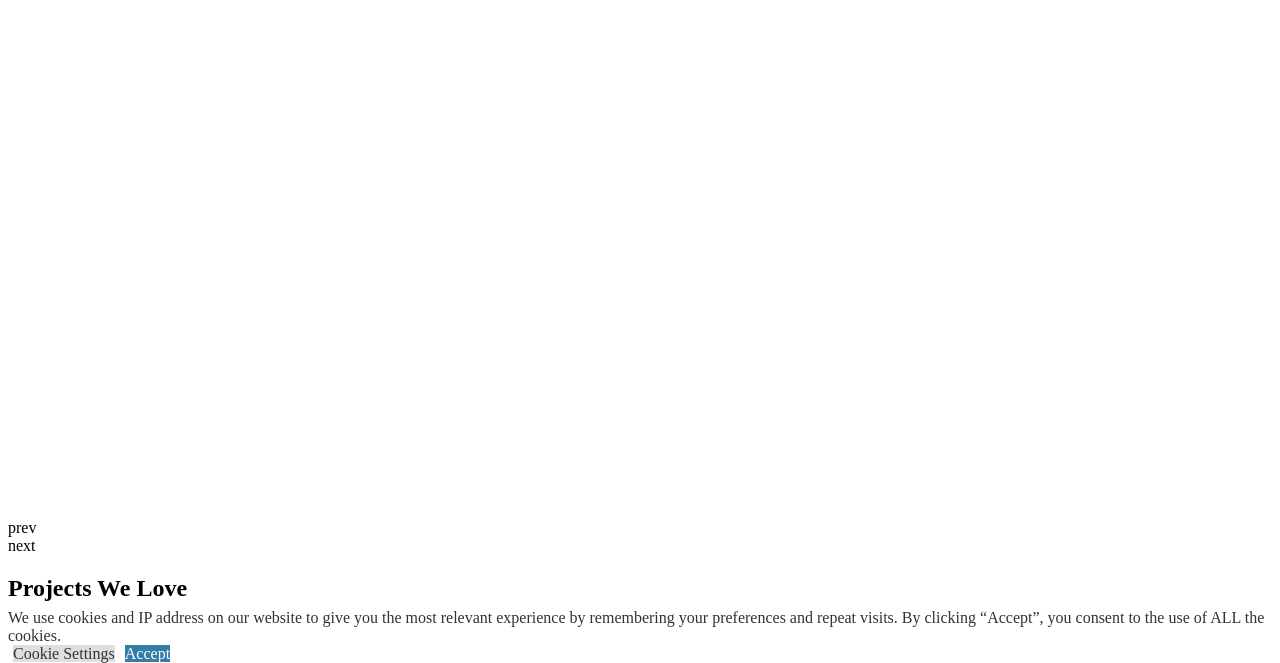 click at bounding box center [139, 3086] 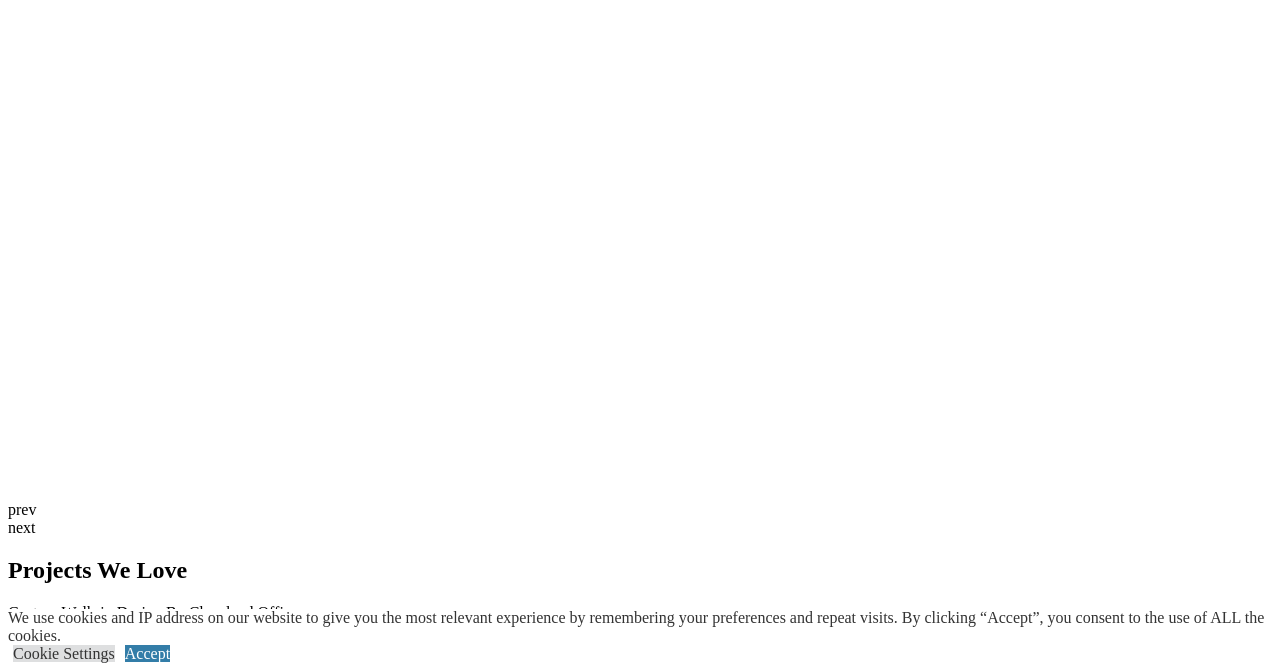 click on "How To Create A Perfect Walk-in Closet" at bounding box center [640, 3029] 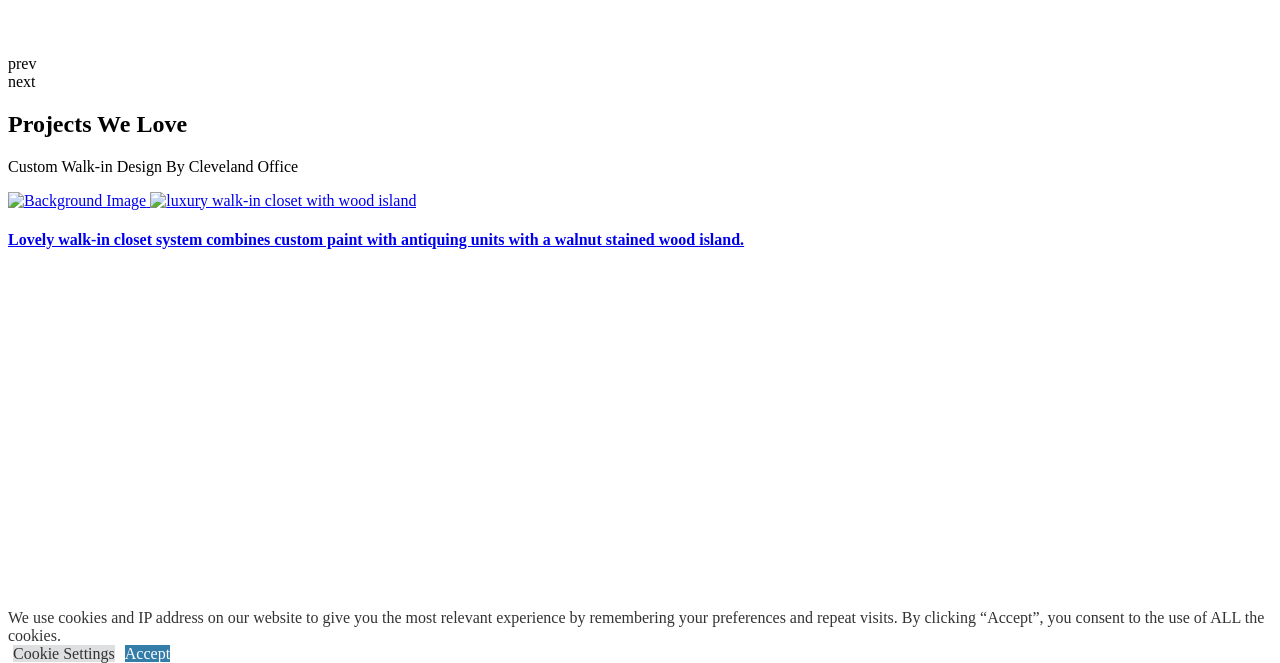 scroll, scrollTop: 4036, scrollLeft: 0, axis: vertical 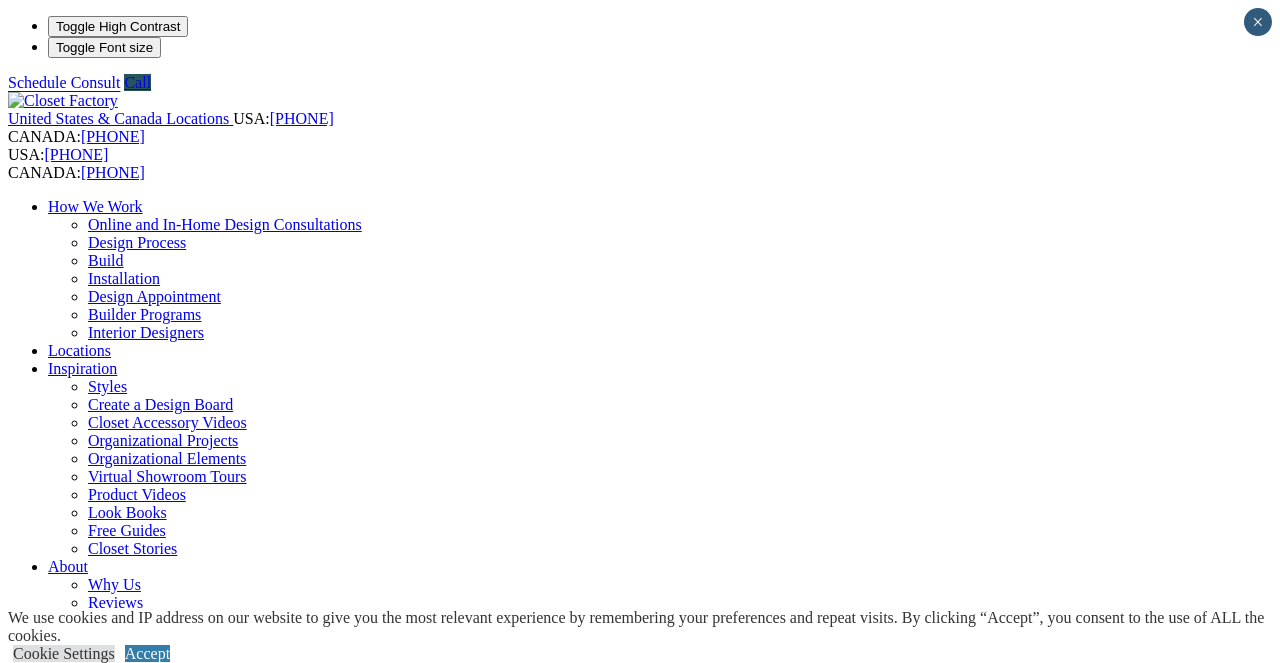 click on "Reach-in Closets" at bounding box center [142, 904] 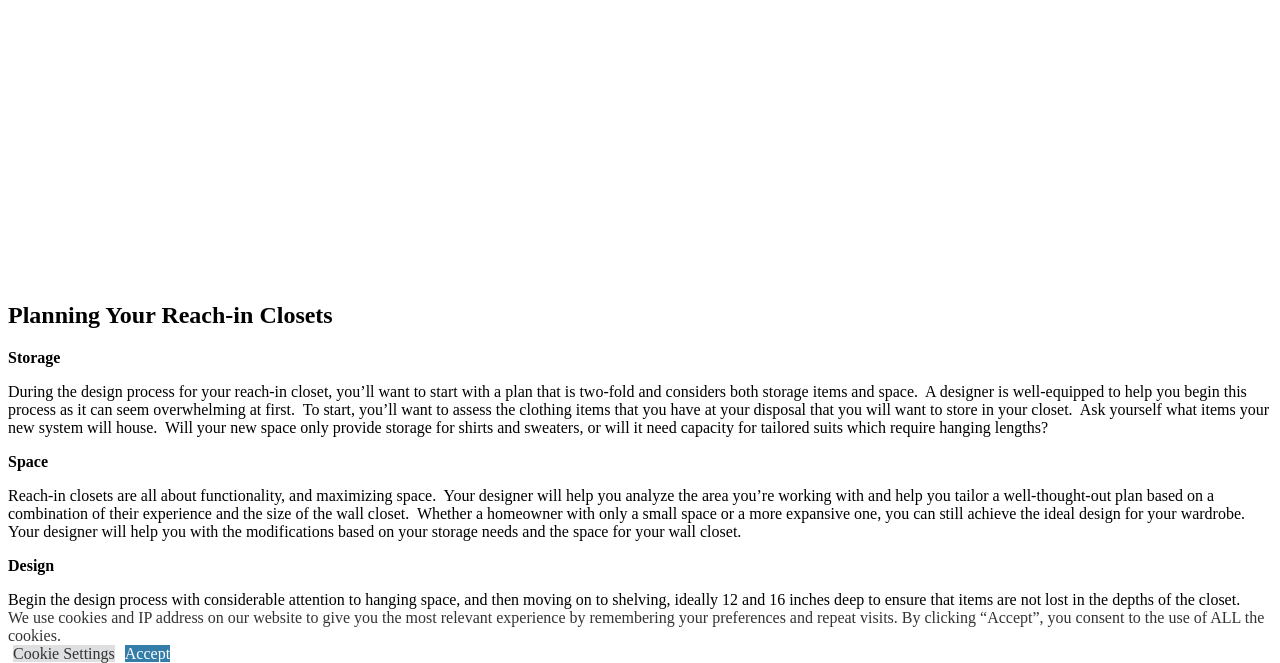 scroll, scrollTop: 2302, scrollLeft: 0, axis: vertical 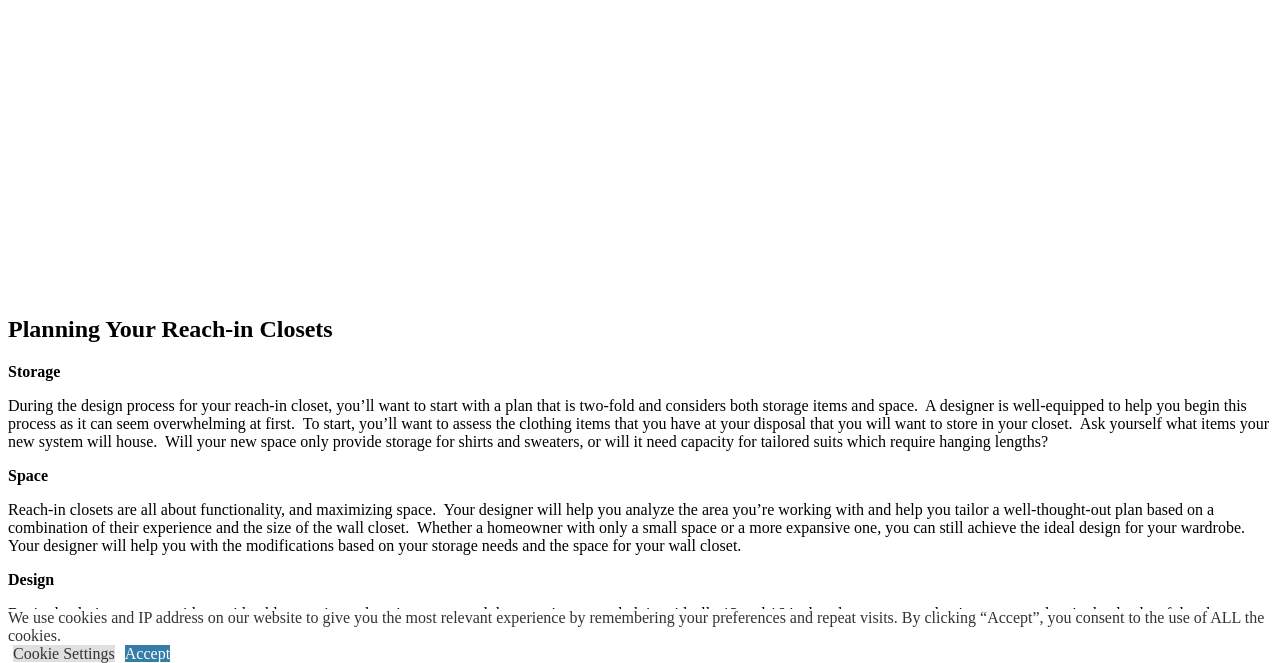 click on "Wardrobe Closets" at bounding box center [145, -1344] 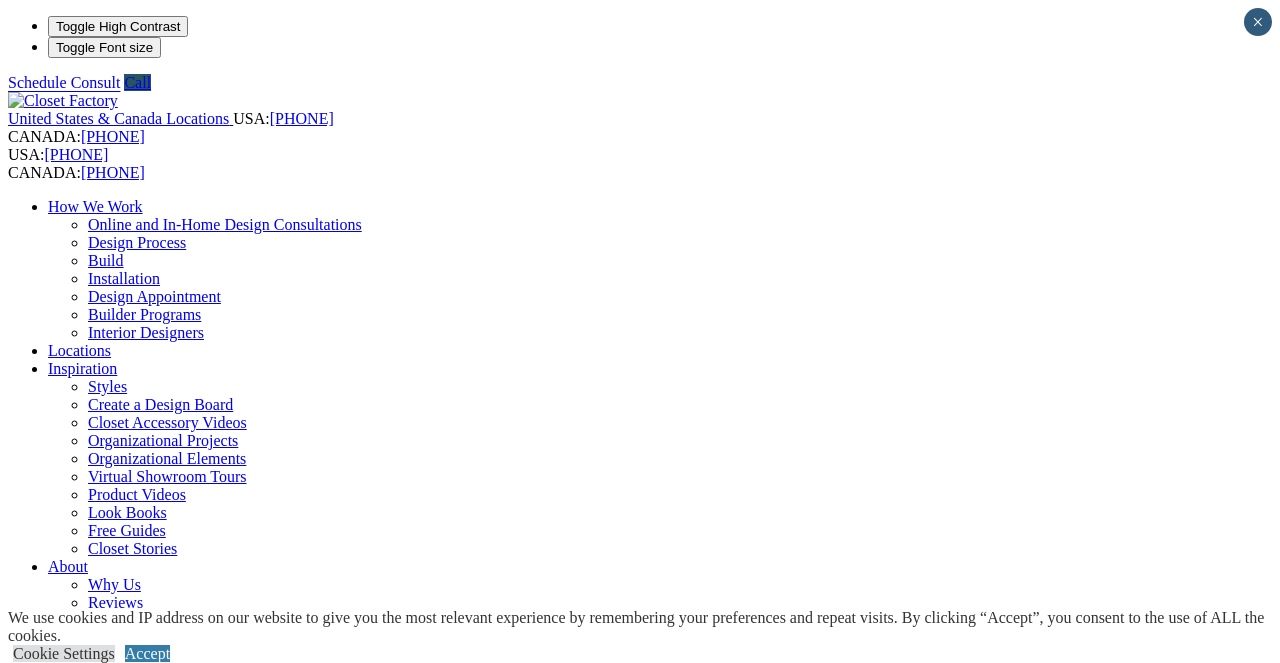 scroll, scrollTop: 0, scrollLeft: 0, axis: both 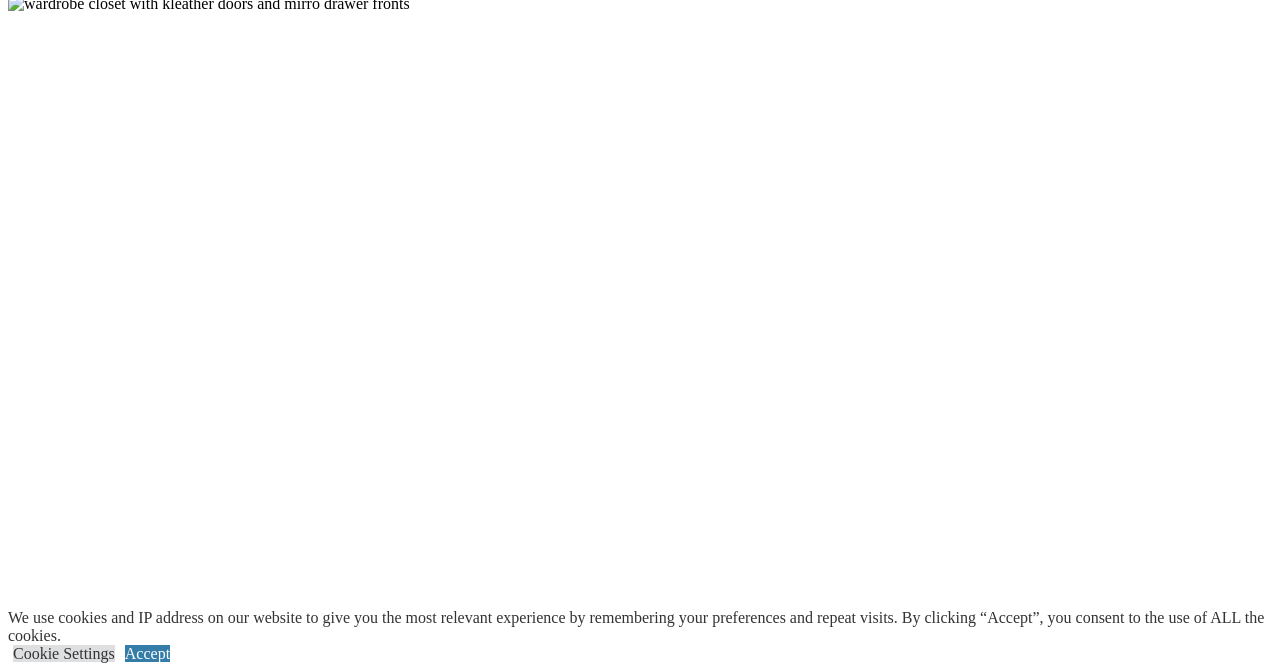 click on "next" at bounding box center (640, 1738) 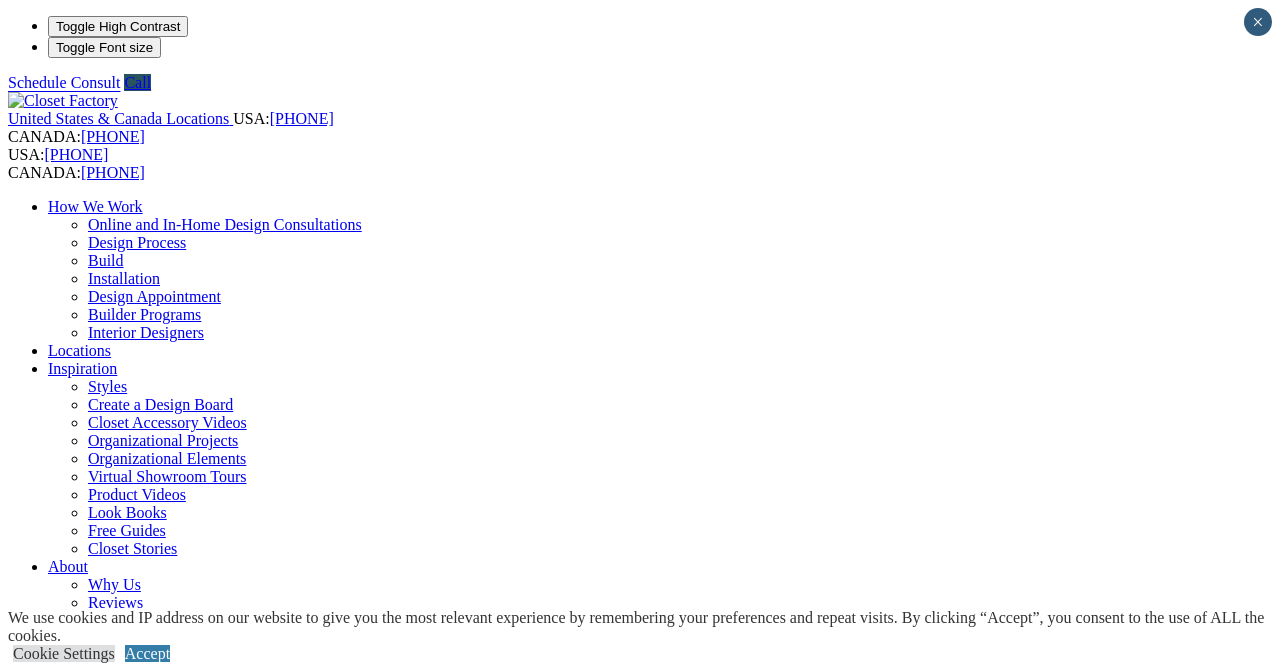 scroll, scrollTop: 0, scrollLeft: 0, axis: both 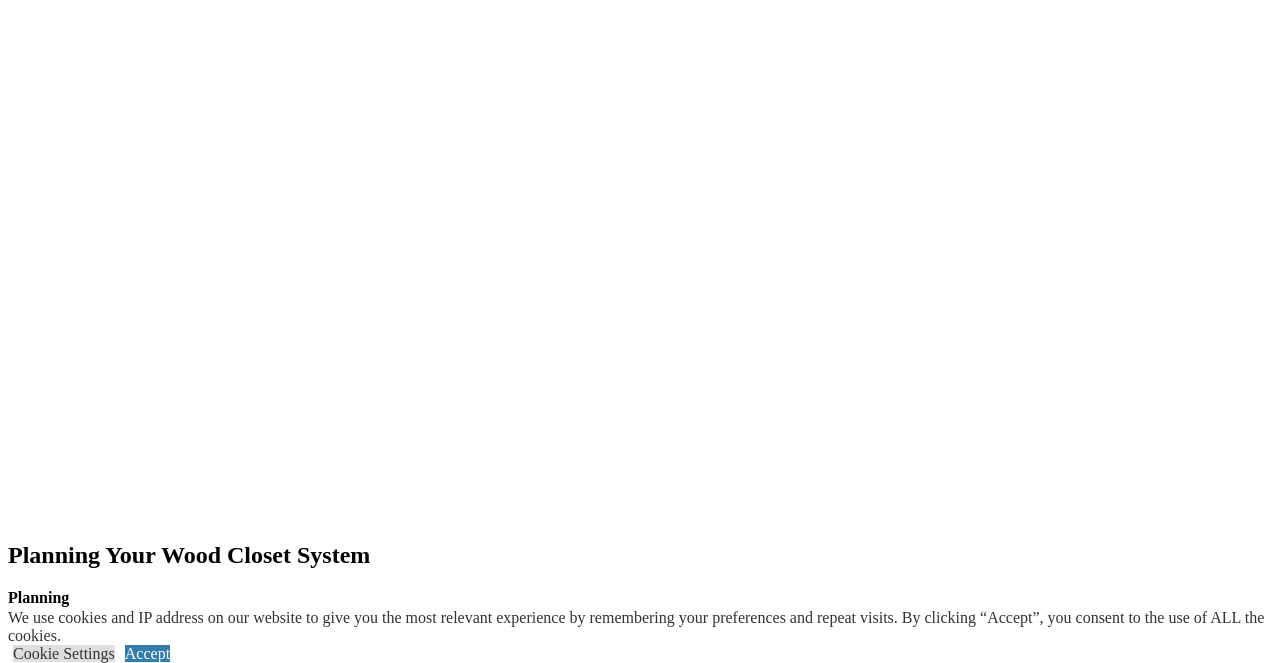 click on "next" at bounding box center [640, 1427] 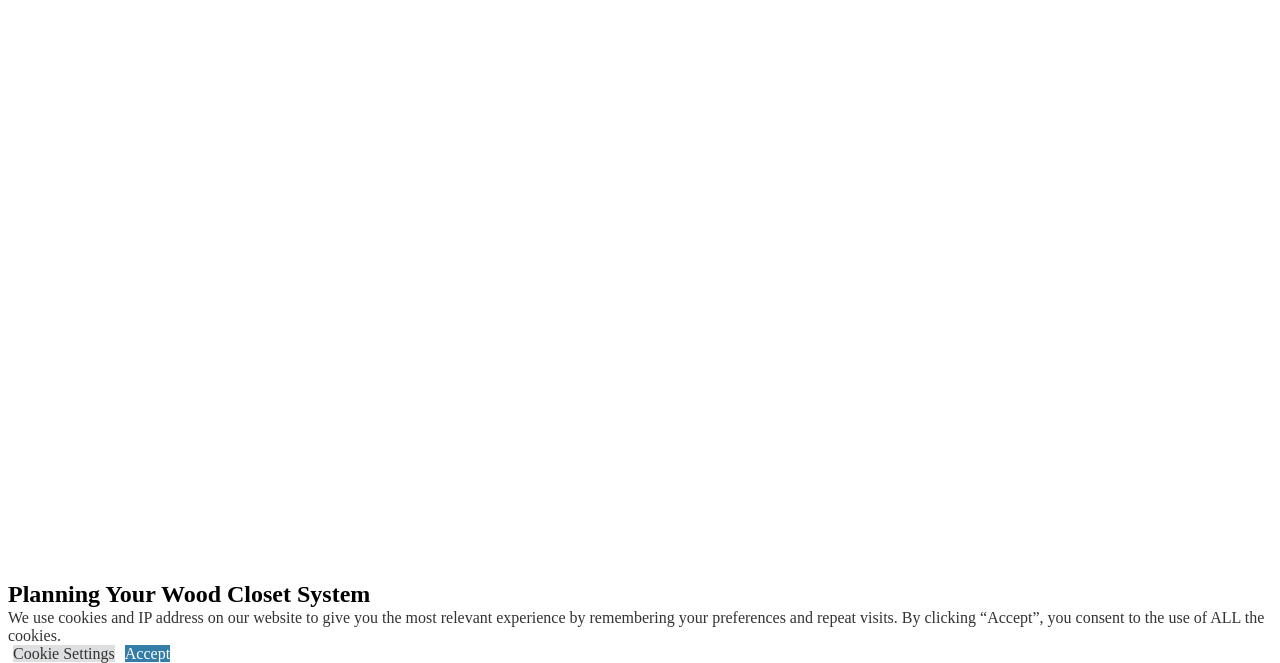 scroll, scrollTop: 2205, scrollLeft: 0, axis: vertical 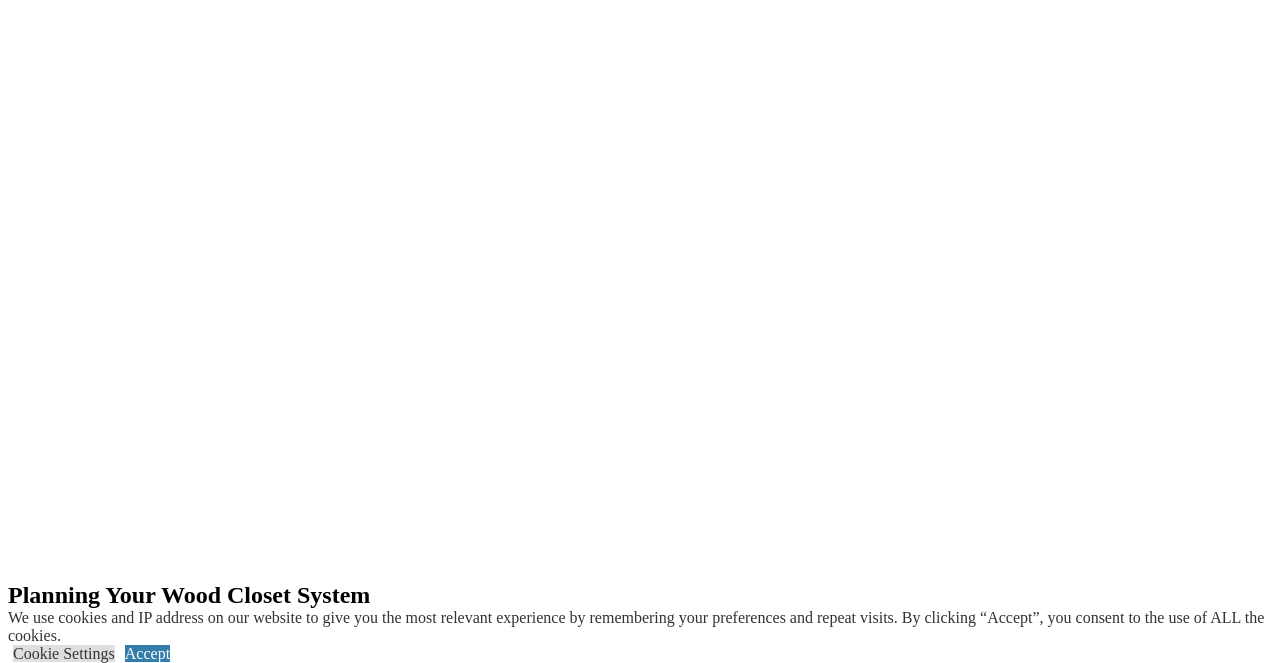 click on "next" at bounding box center [640, 1467] 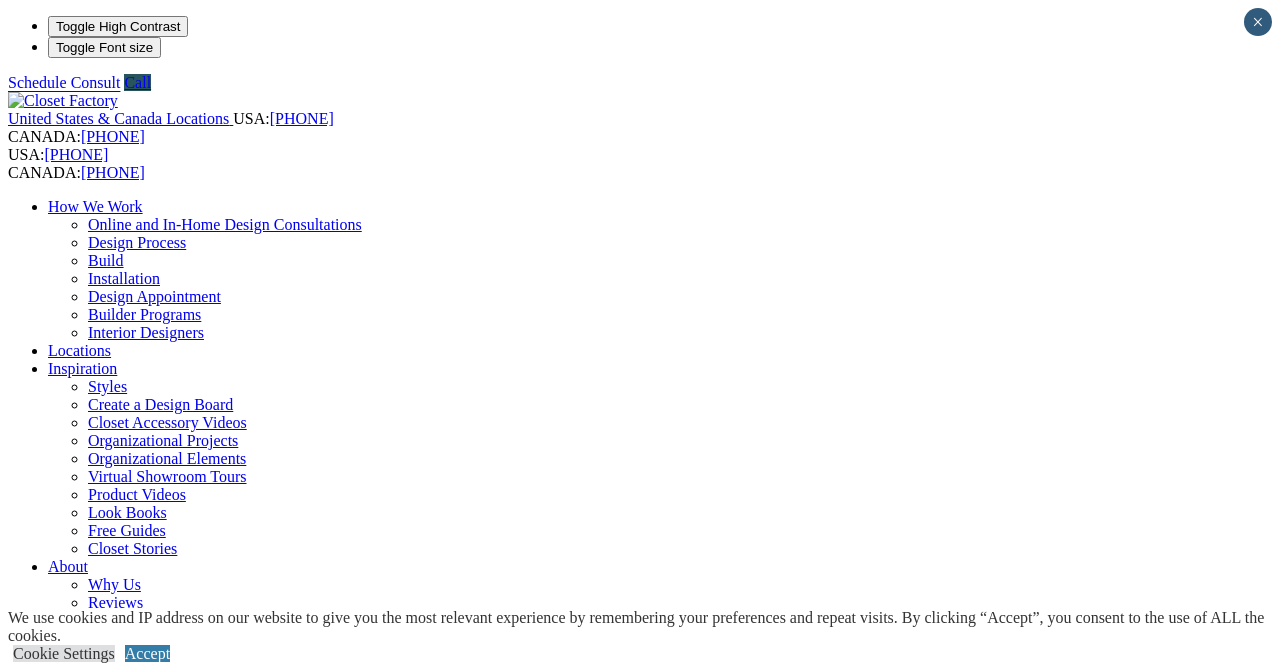 scroll, scrollTop: 0, scrollLeft: 0, axis: both 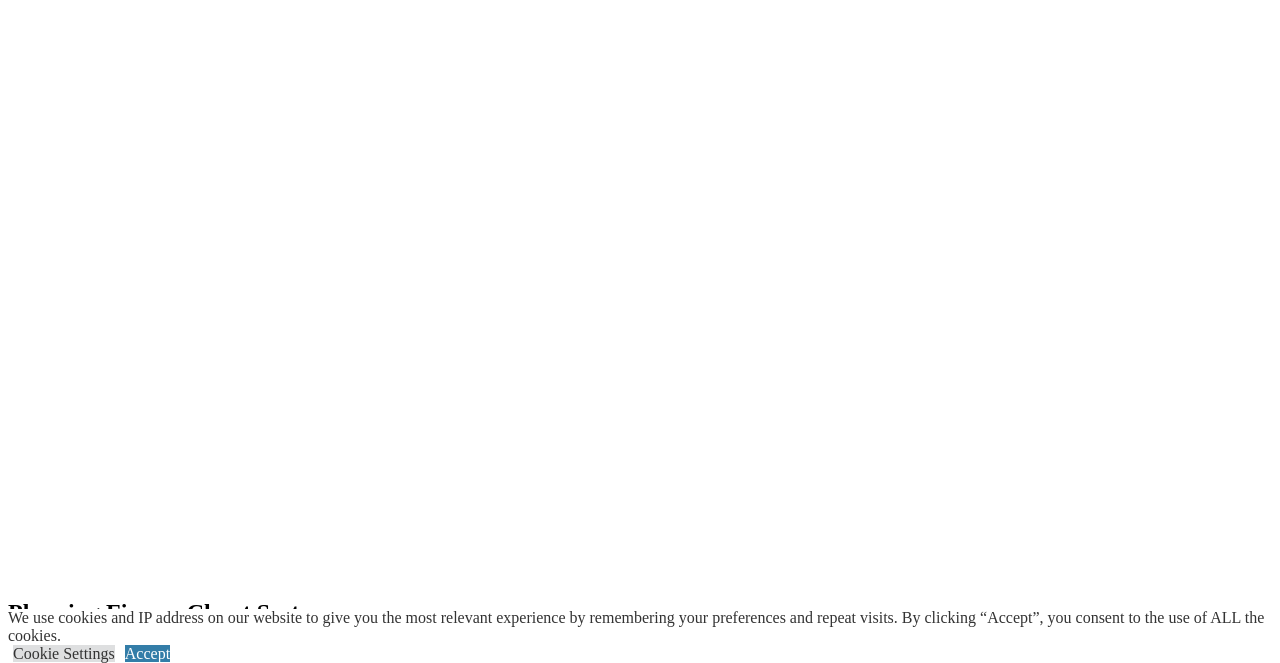 click on "next" at bounding box center (640, 2028) 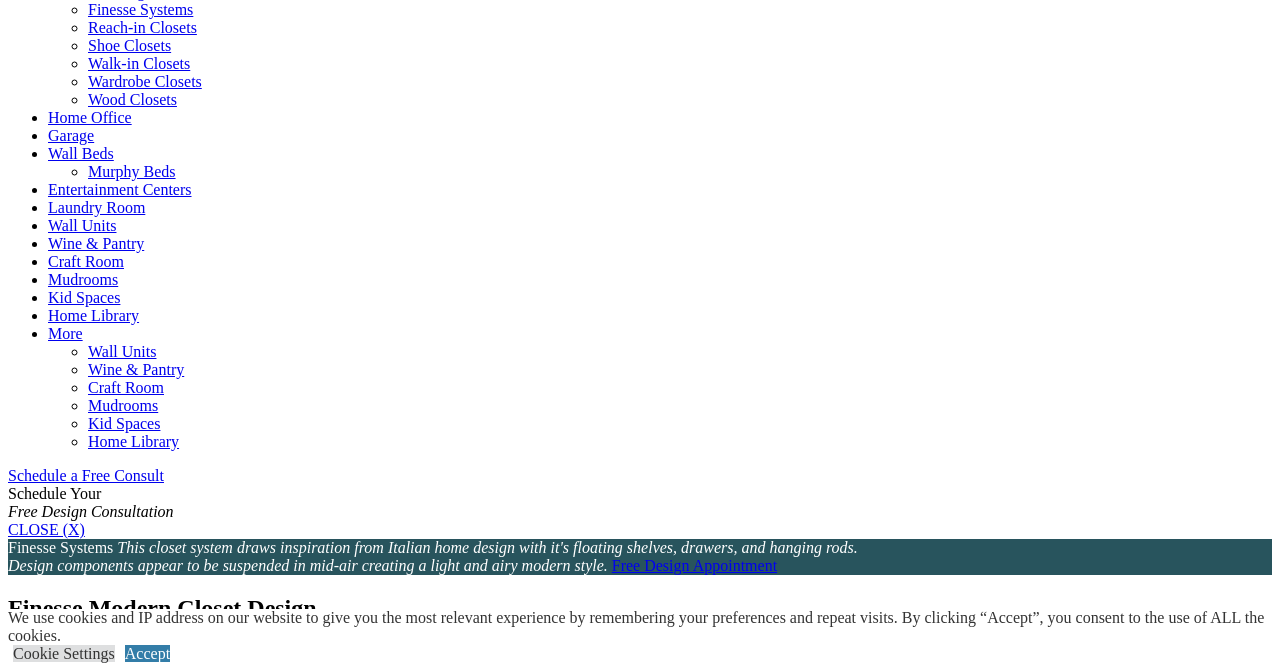 scroll, scrollTop: 841, scrollLeft: 0, axis: vertical 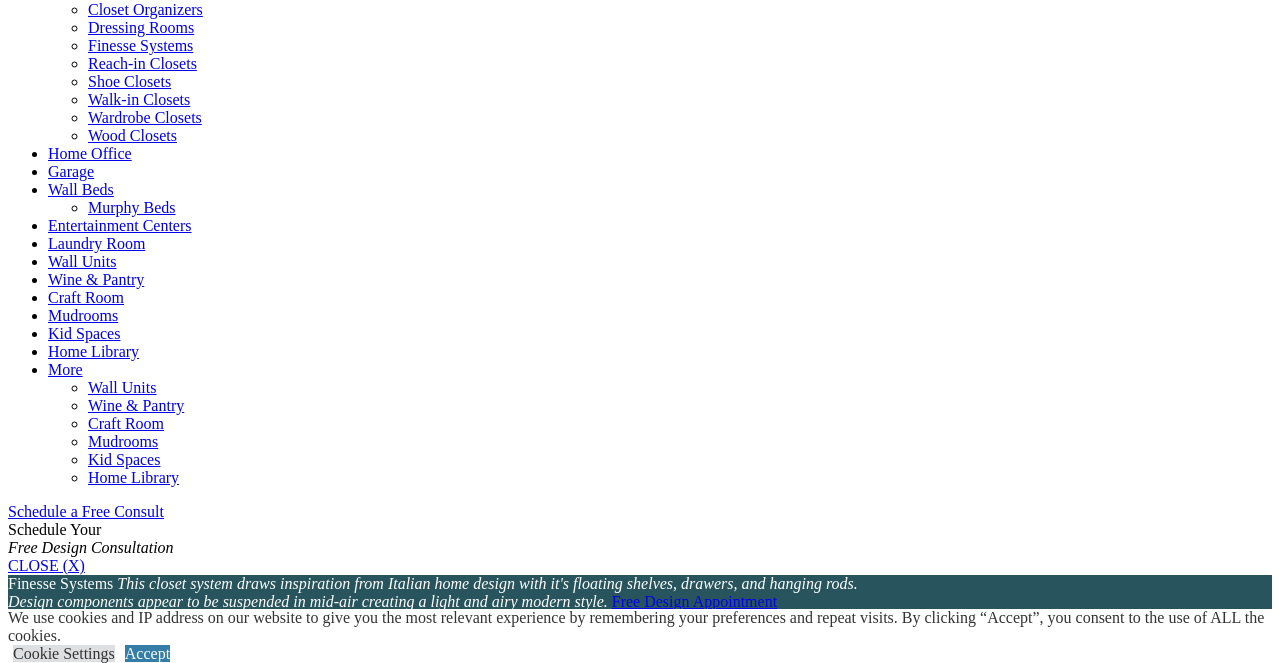 click on "Closet Organizers" at bounding box center (145, 9) 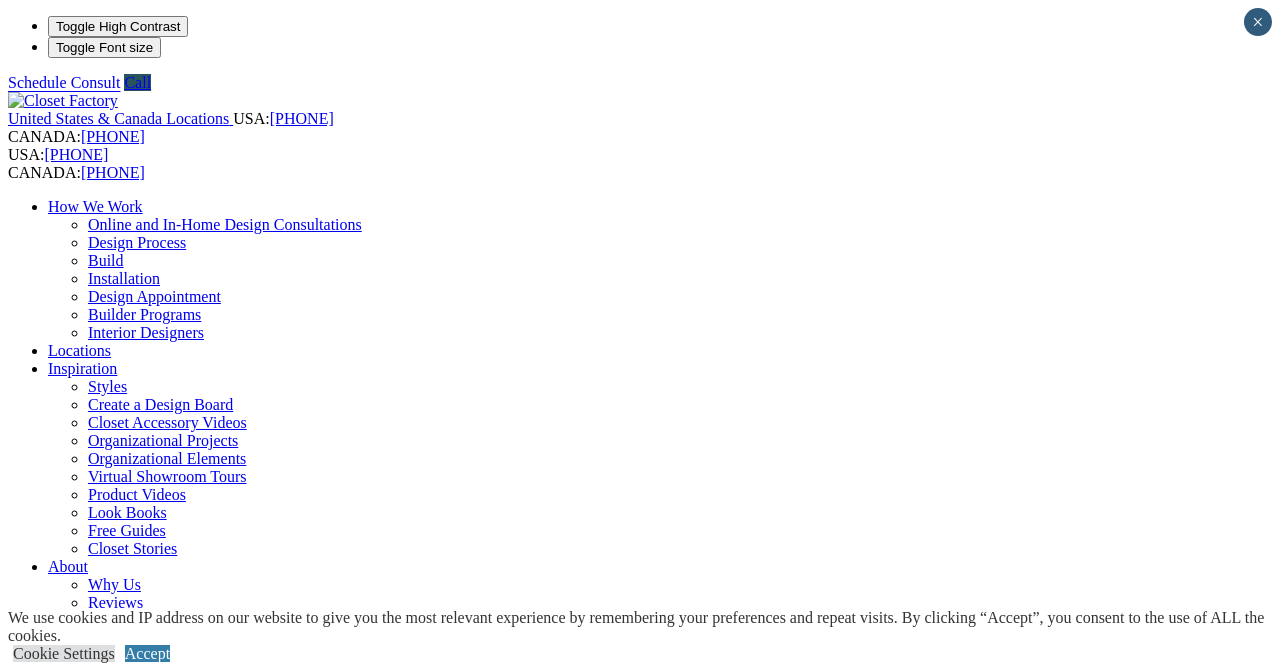 scroll, scrollTop: 0, scrollLeft: 0, axis: both 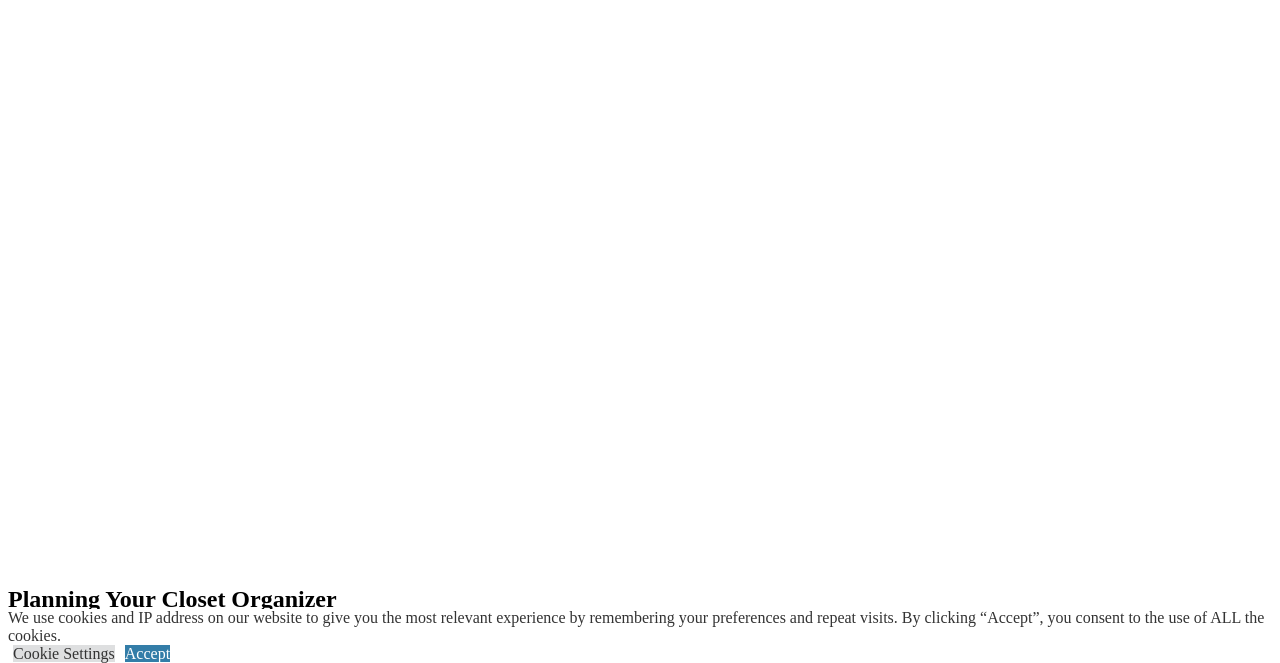 click on "next" at bounding box center (640, 1705) 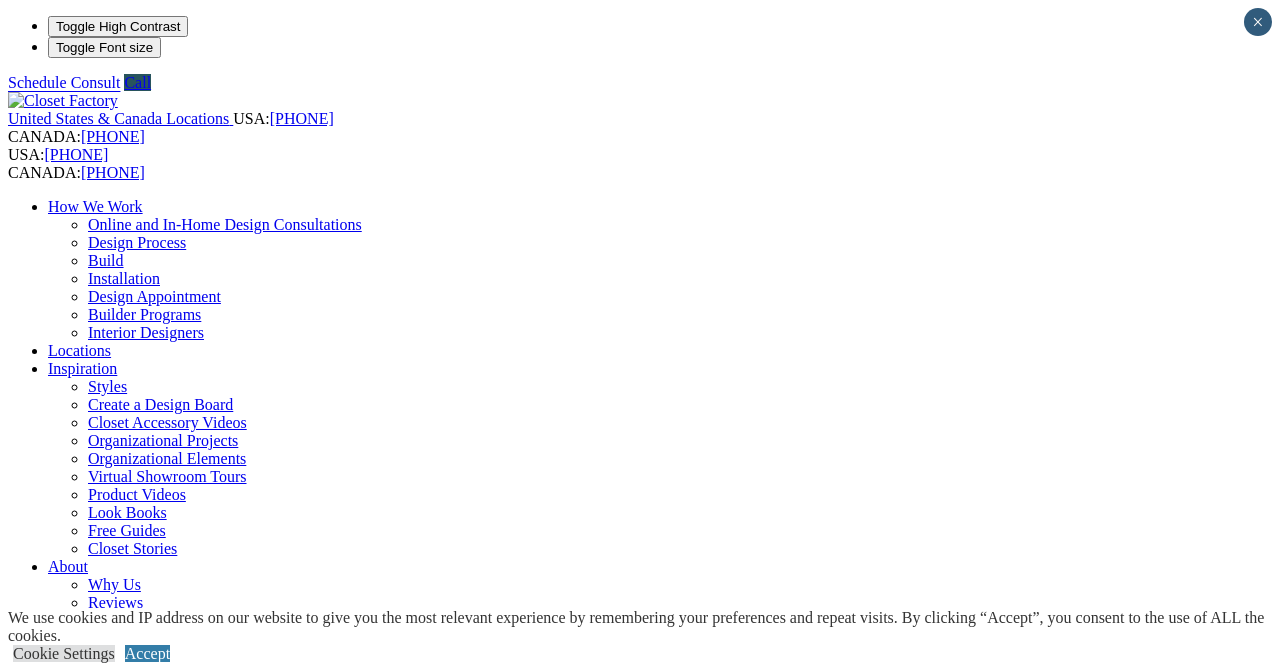 scroll, scrollTop: 0, scrollLeft: 0, axis: both 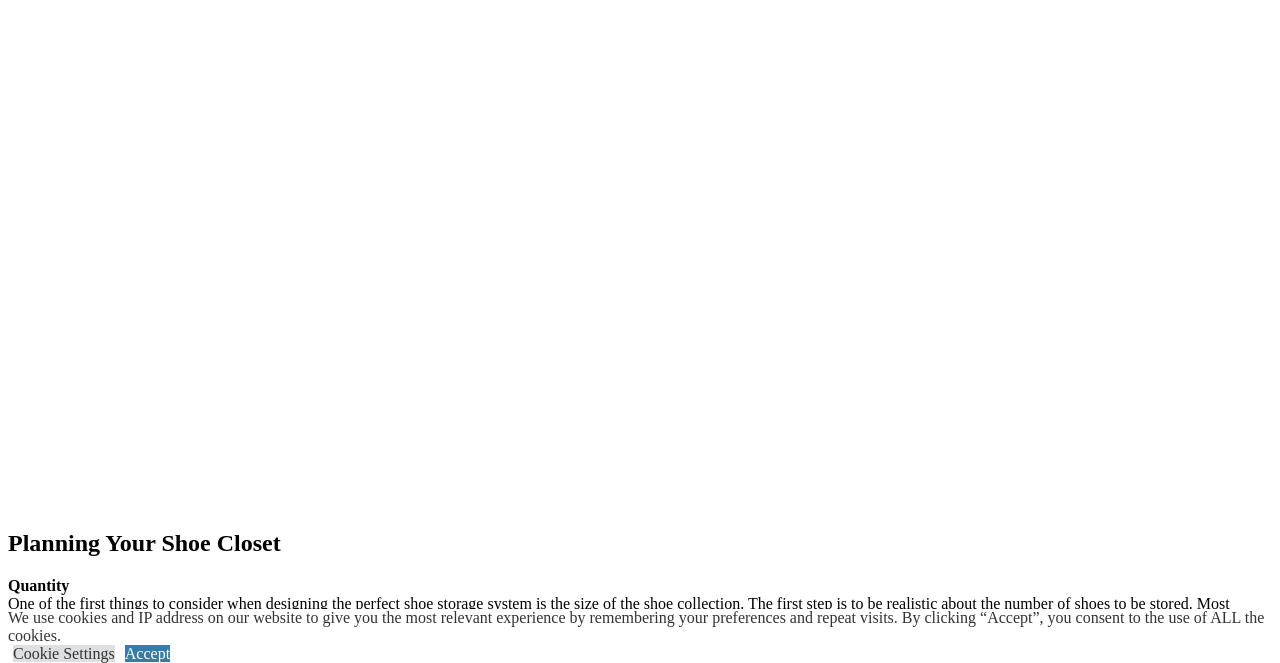 click on "next" at bounding box center (640, 1491) 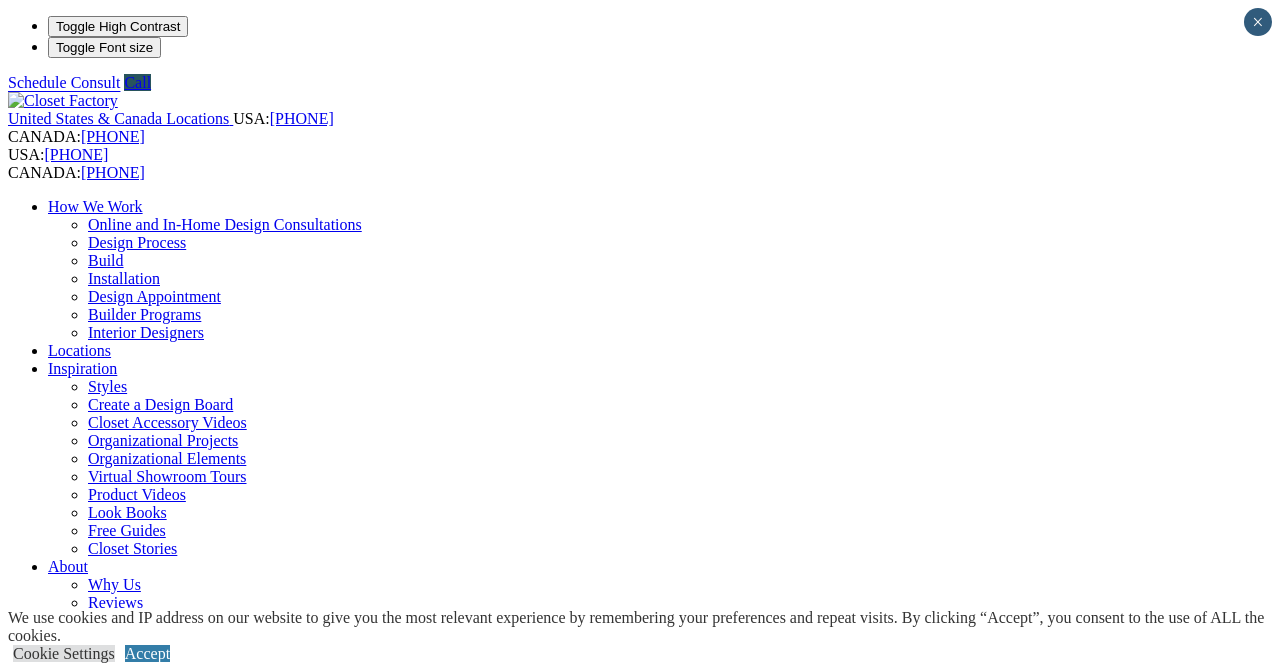 scroll, scrollTop: 0, scrollLeft: 0, axis: both 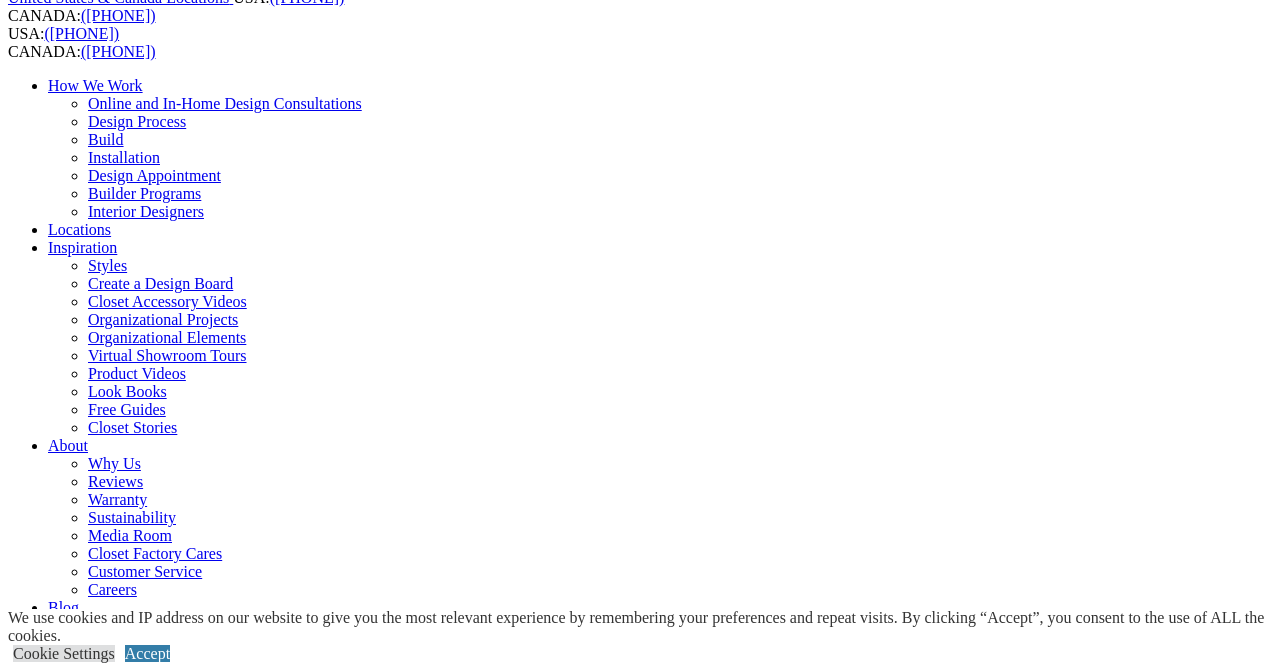 click on "Next Slide" at bounding box center [640, 1798] 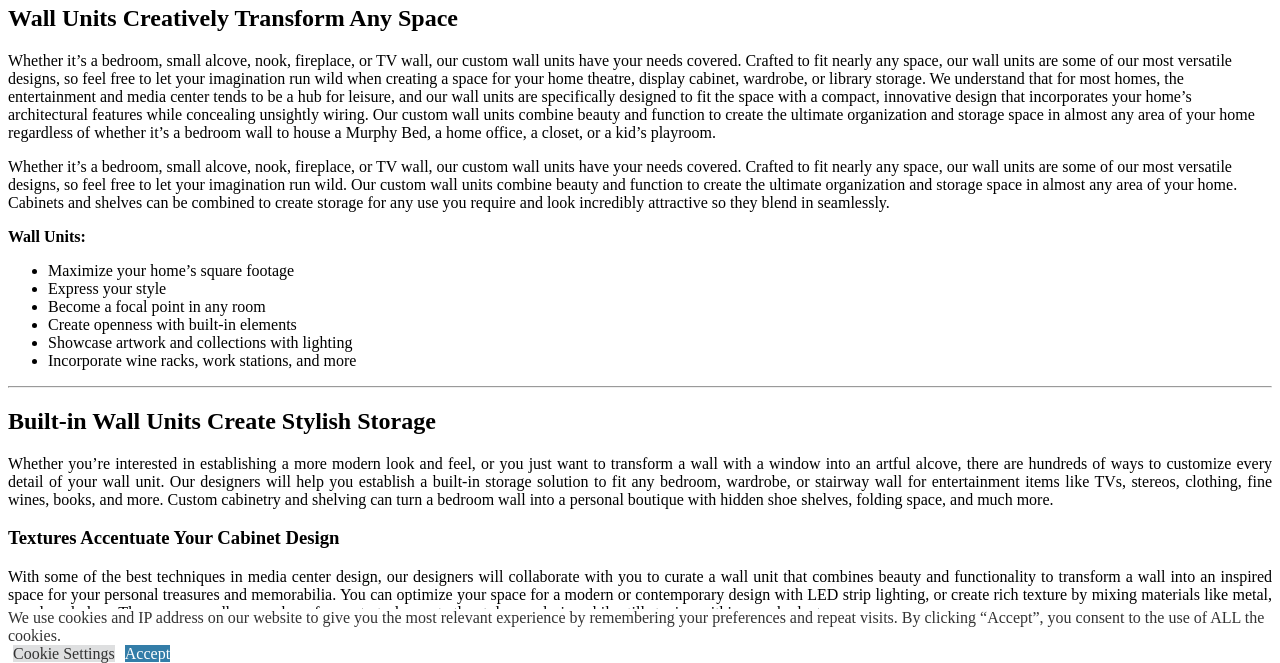 scroll, scrollTop: 2000, scrollLeft: 0, axis: vertical 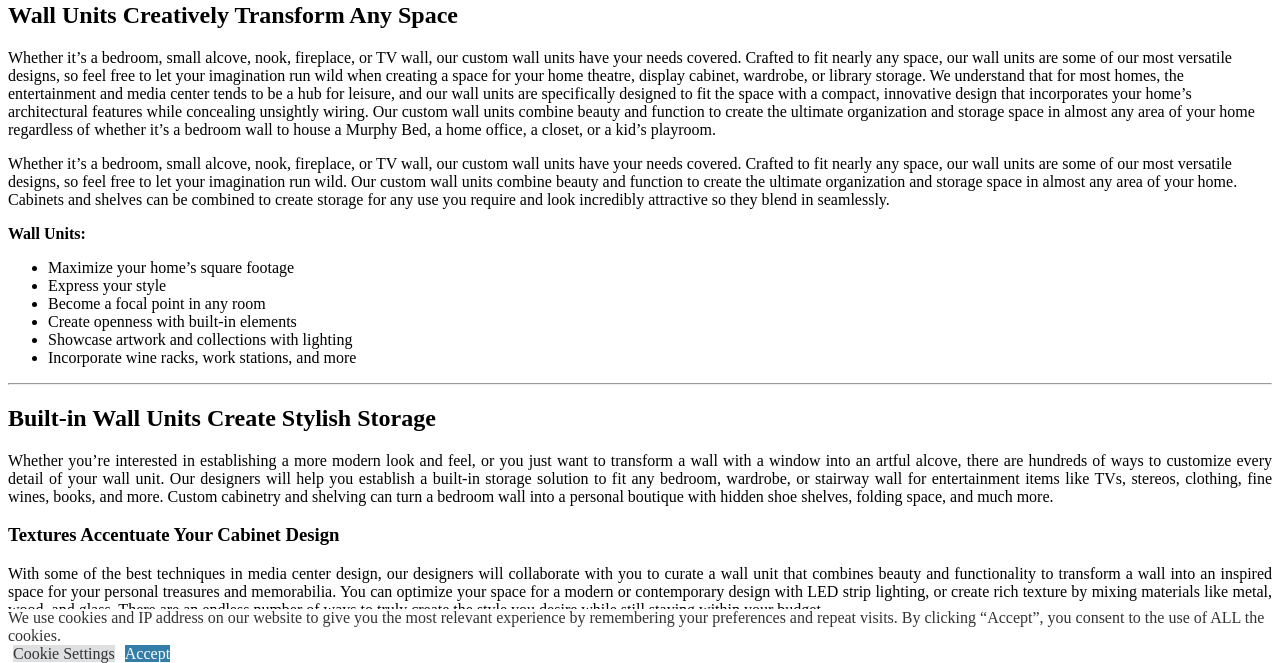 click on "Load More" at bounding box center (44, 1613) 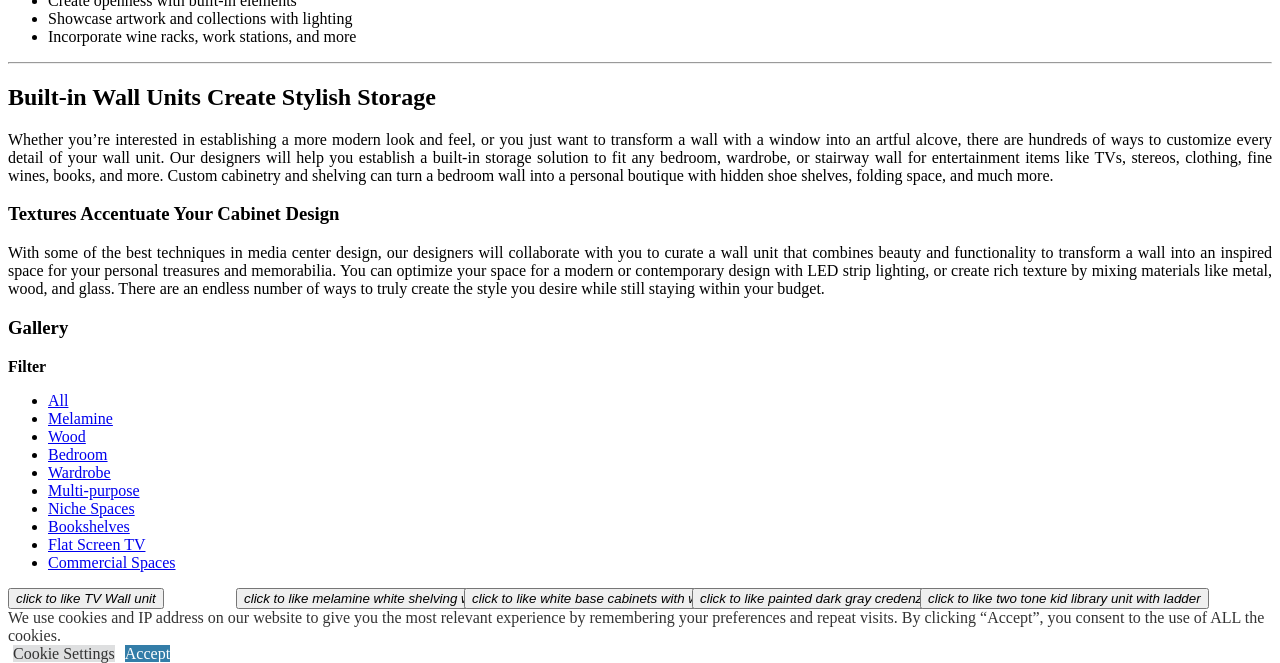 scroll, scrollTop: 2272, scrollLeft: 0, axis: vertical 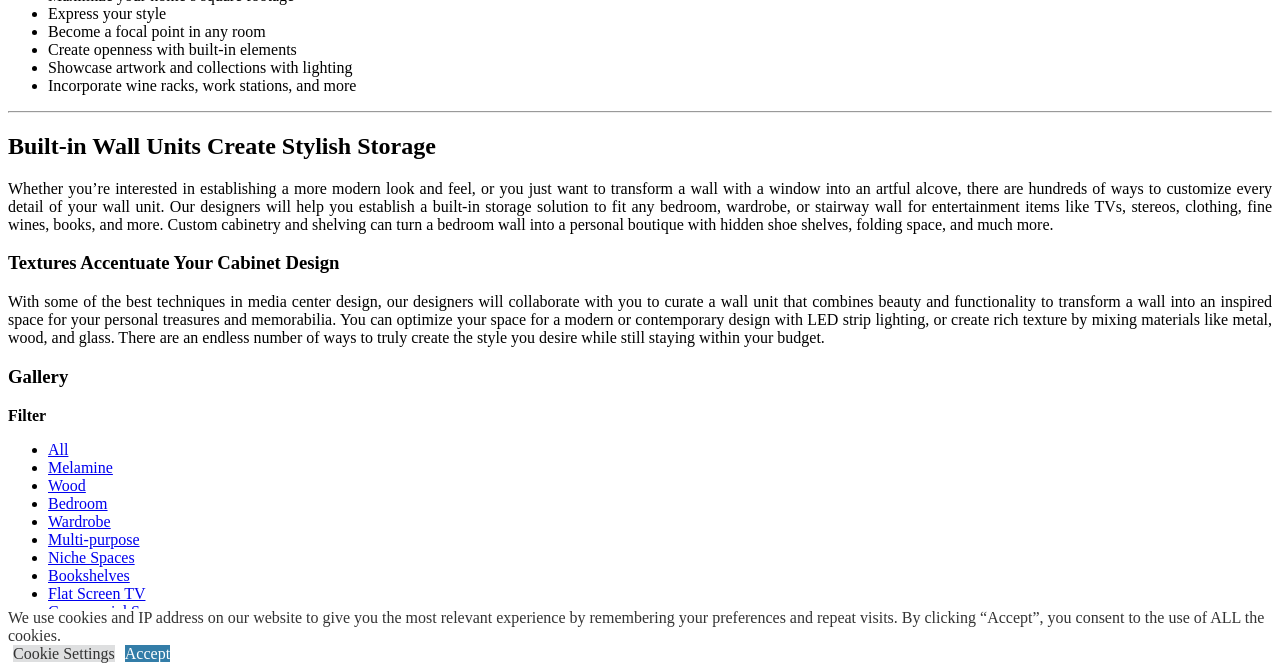 click on "Load More" at bounding box center (44, 1689) 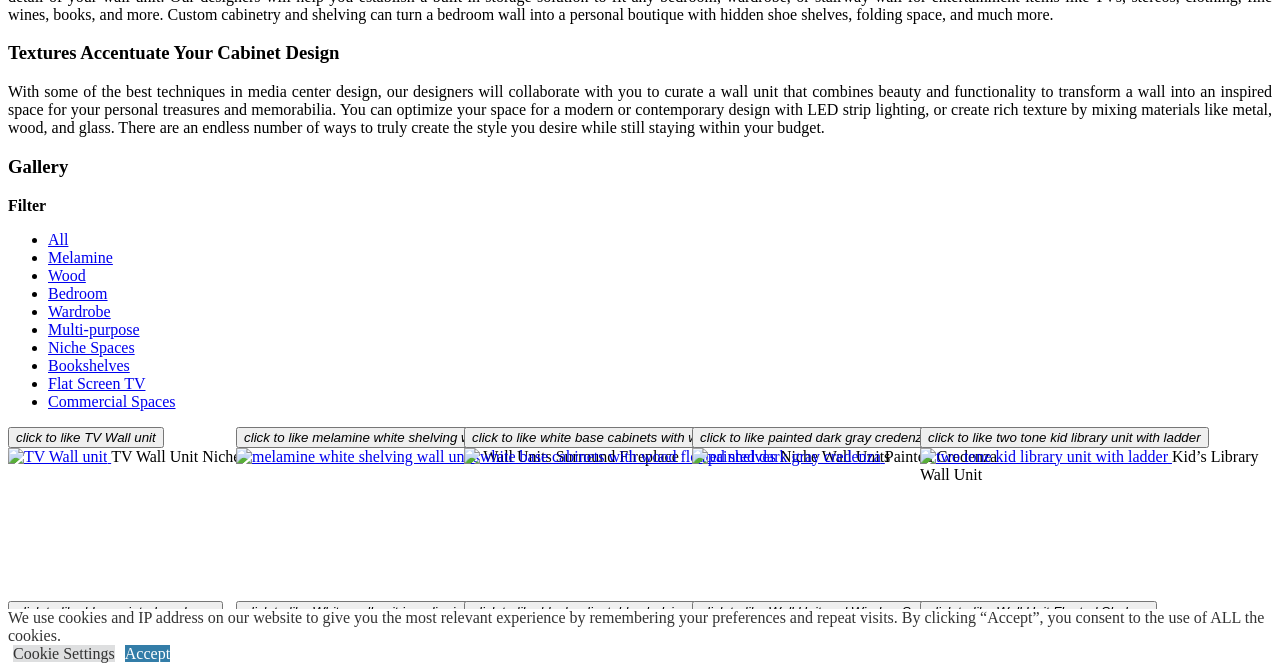 scroll, scrollTop: 2478, scrollLeft: 0, axis: vertical 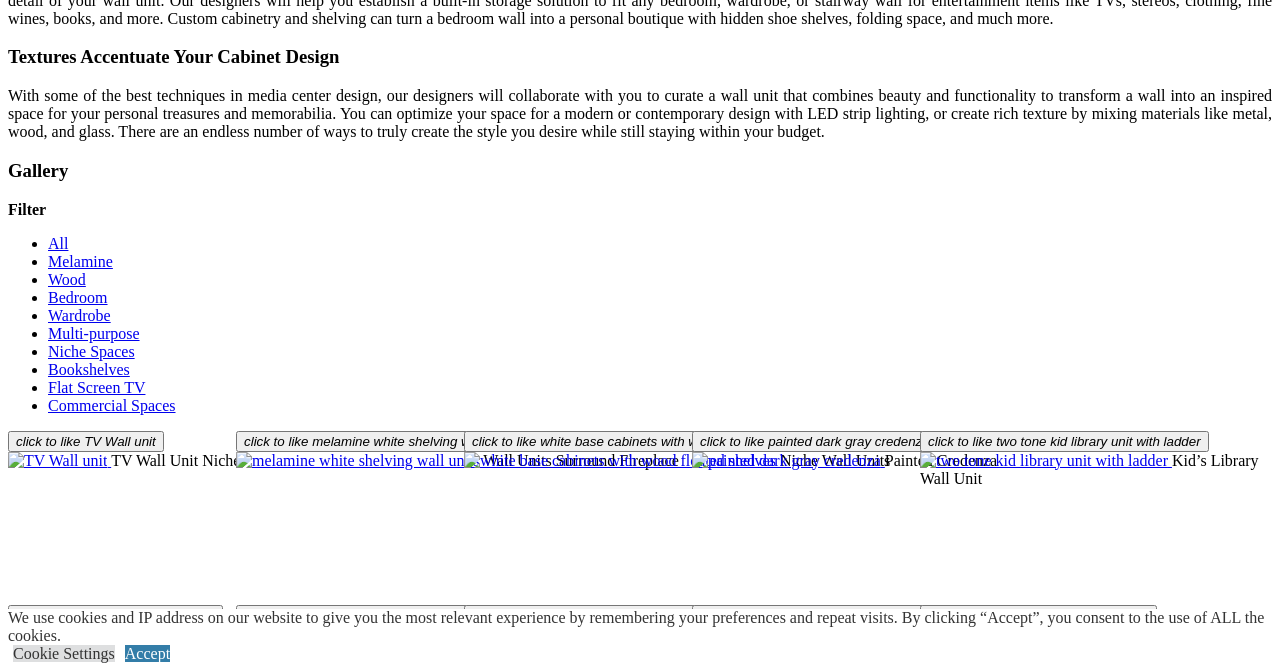 click at bounding box center (1014, 1505) 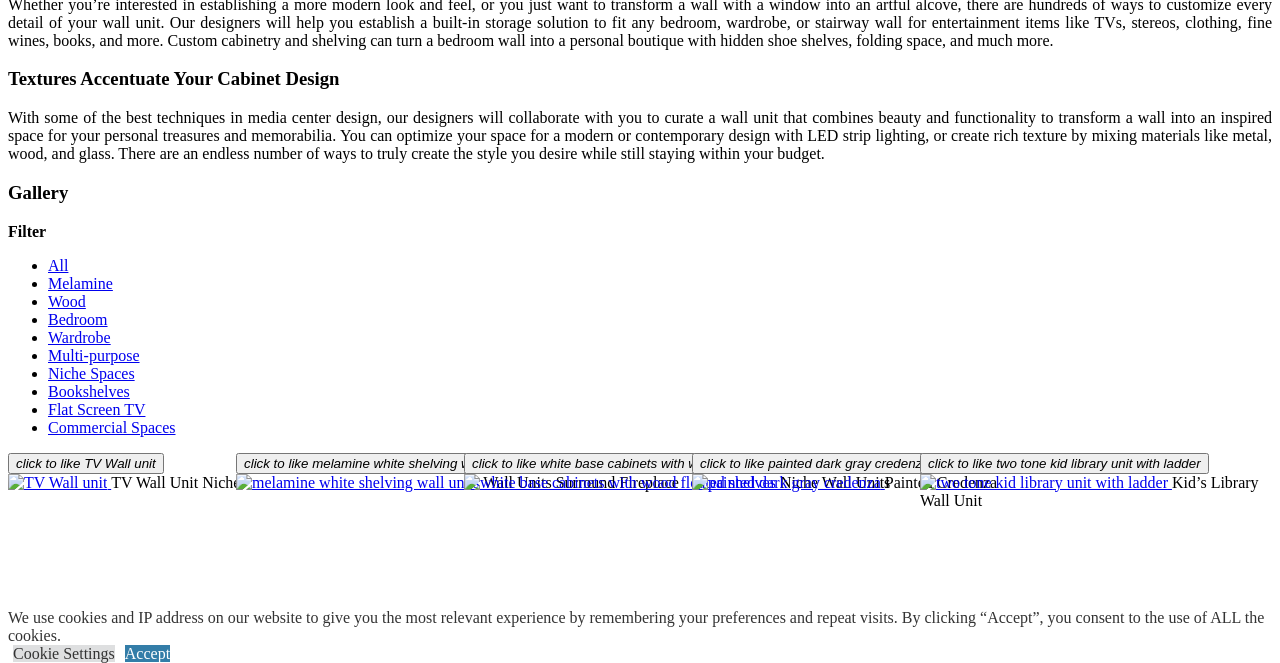 scroll, scrollTop: 2439, scrollLeft: 0, axis: vertical 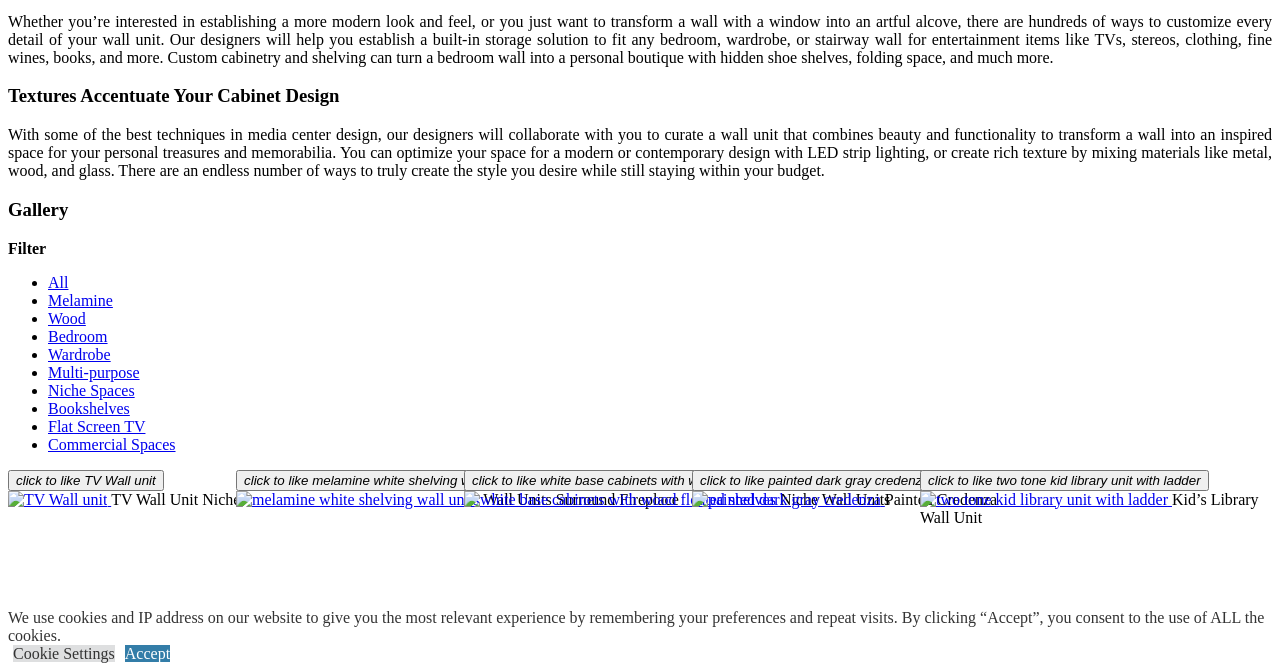 click at bounding box center (118, 1718) 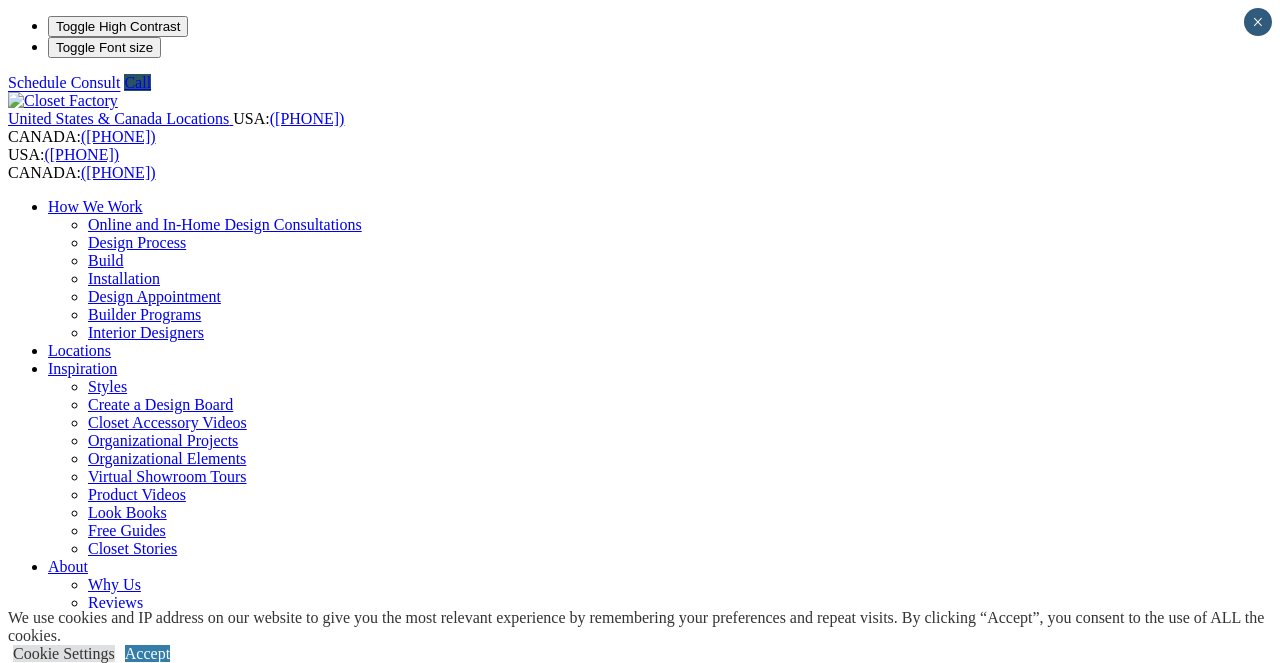 scroll, scrollTop: 0, scrollLeft: 0, axis: both 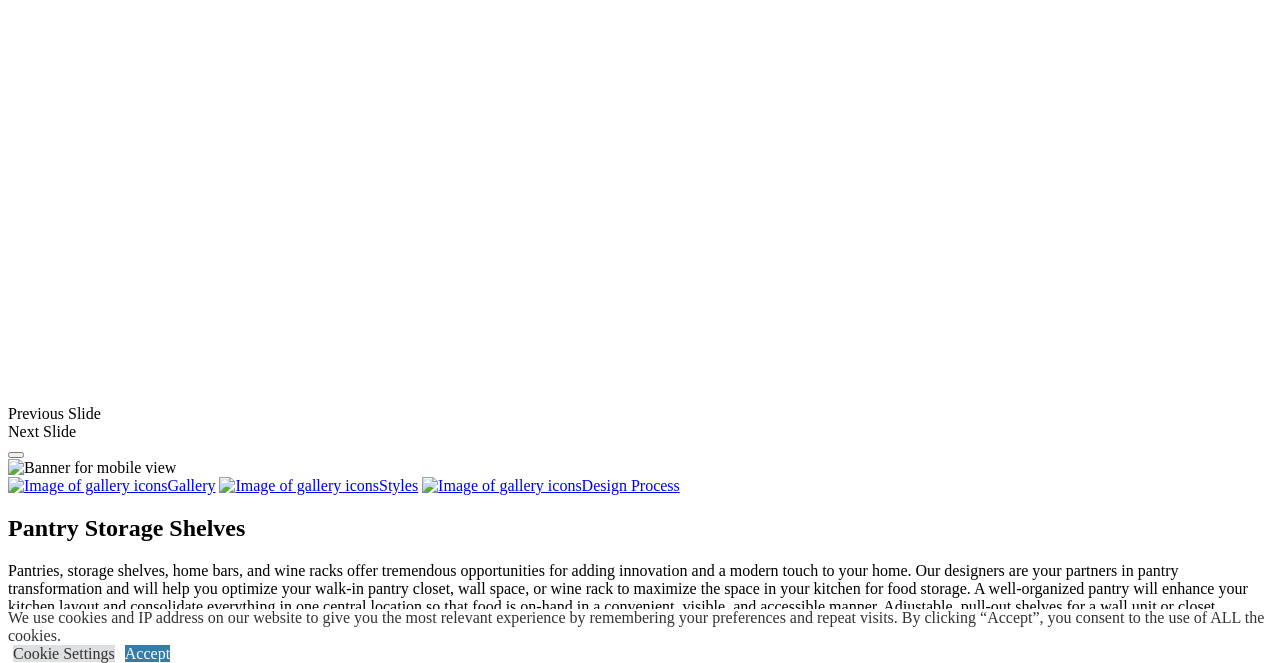 click at bounding box center [382, 1554] 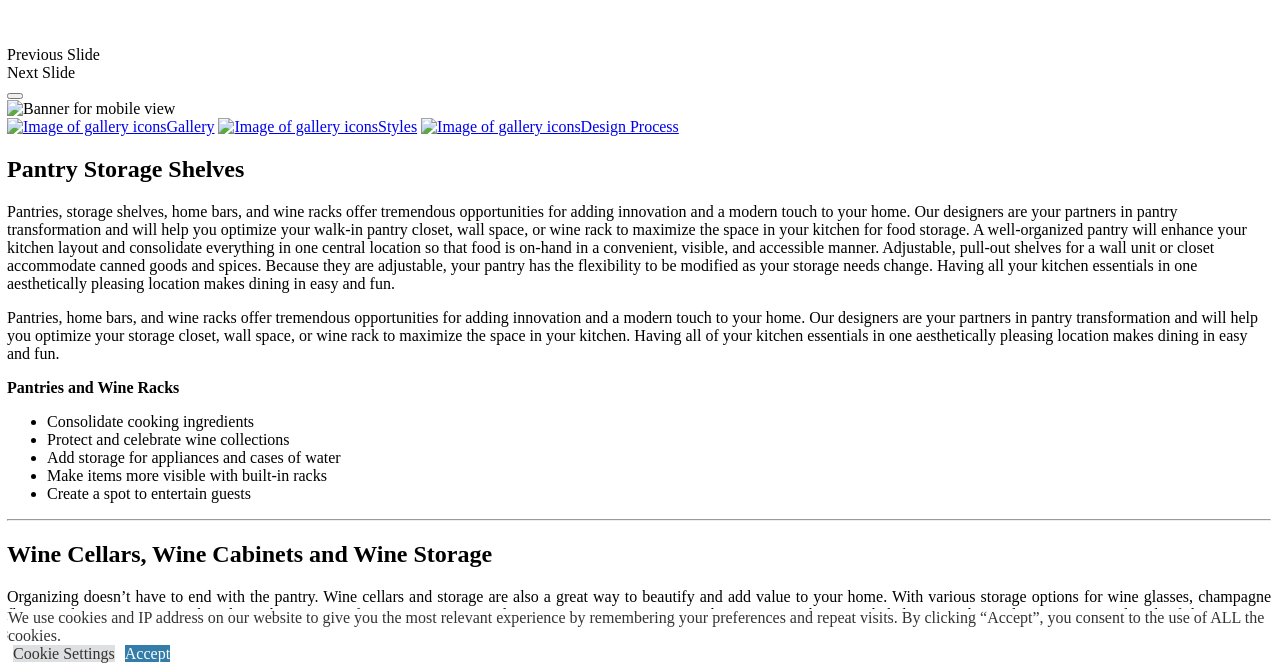 scroll, scrollTop: 1869, scrollLeft: 0, axis: vertical 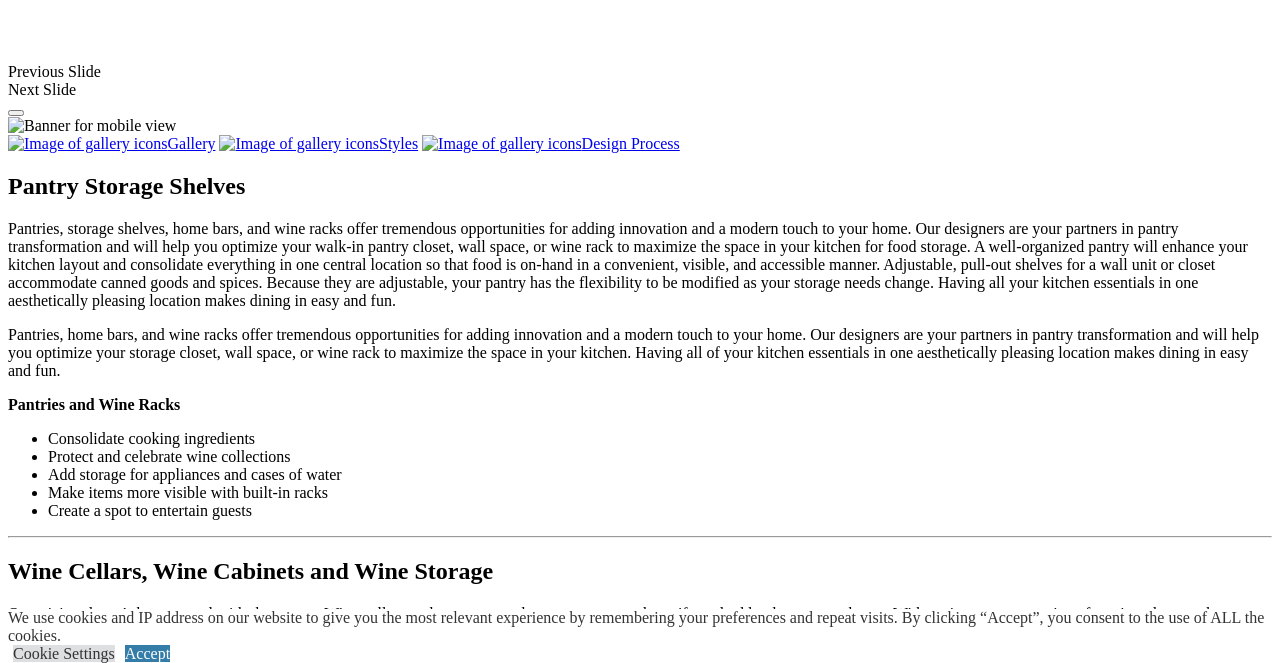 click at bounding box center (1024, 1560) 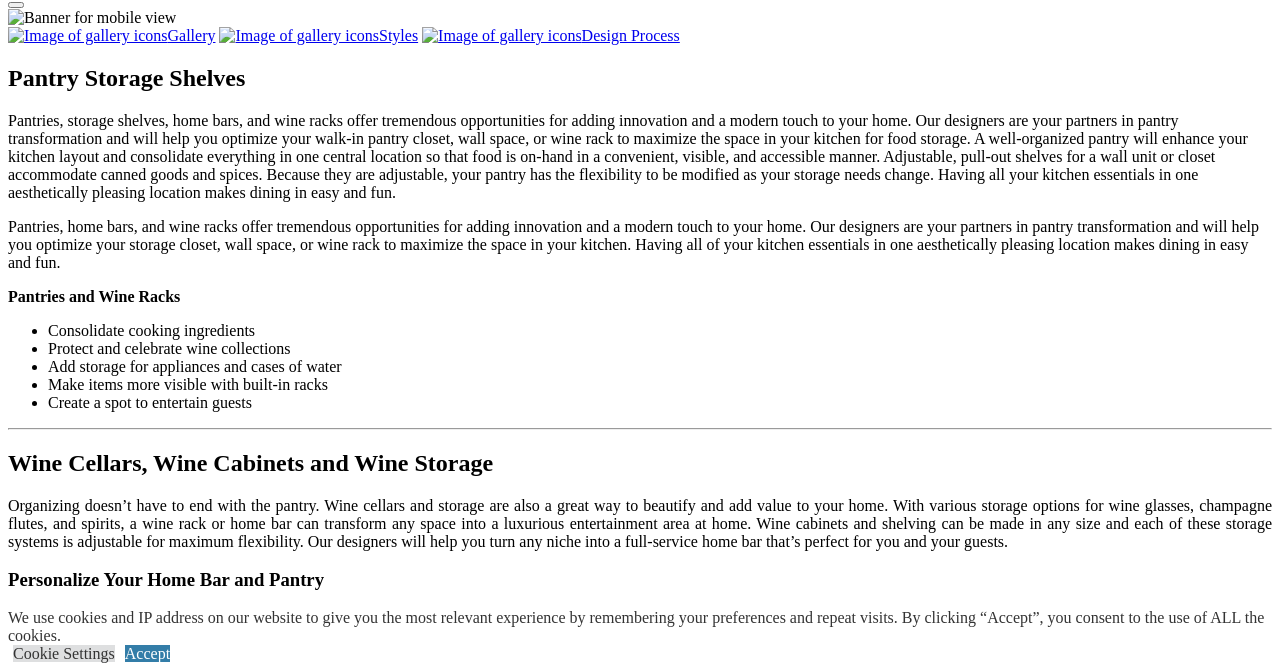 click at bounding box center (810, 1452) 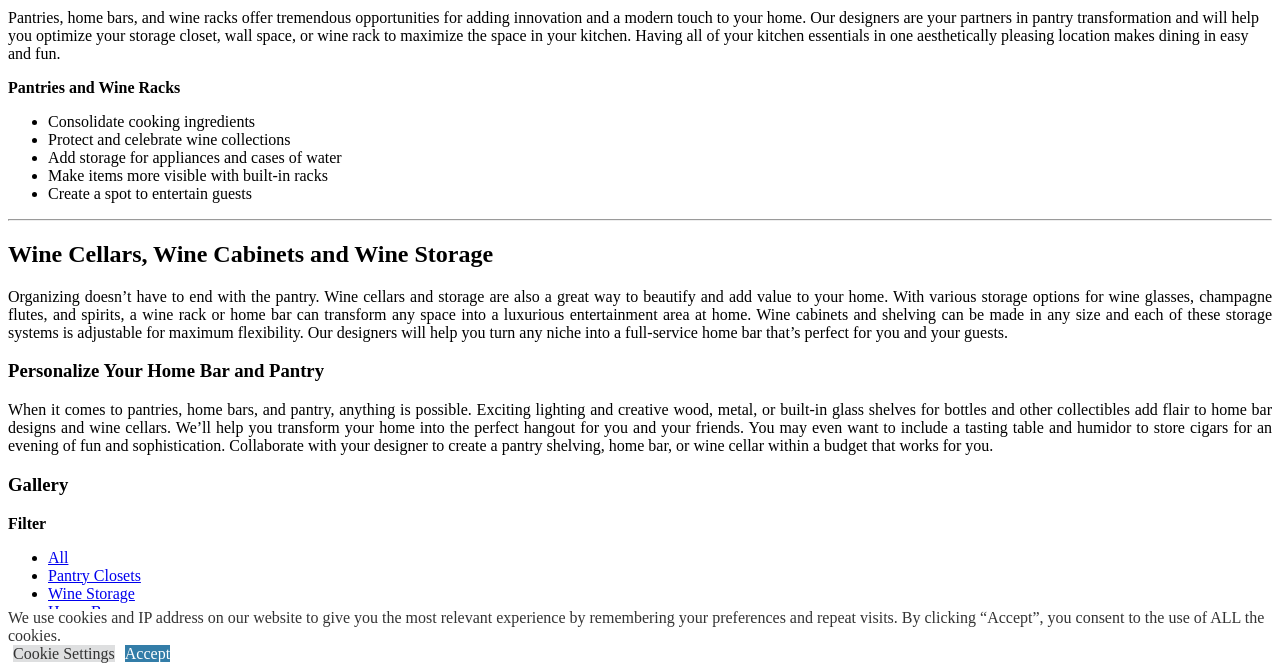 scroll, scrollTop: 2087, scrollLeft: 0, axis: vertical 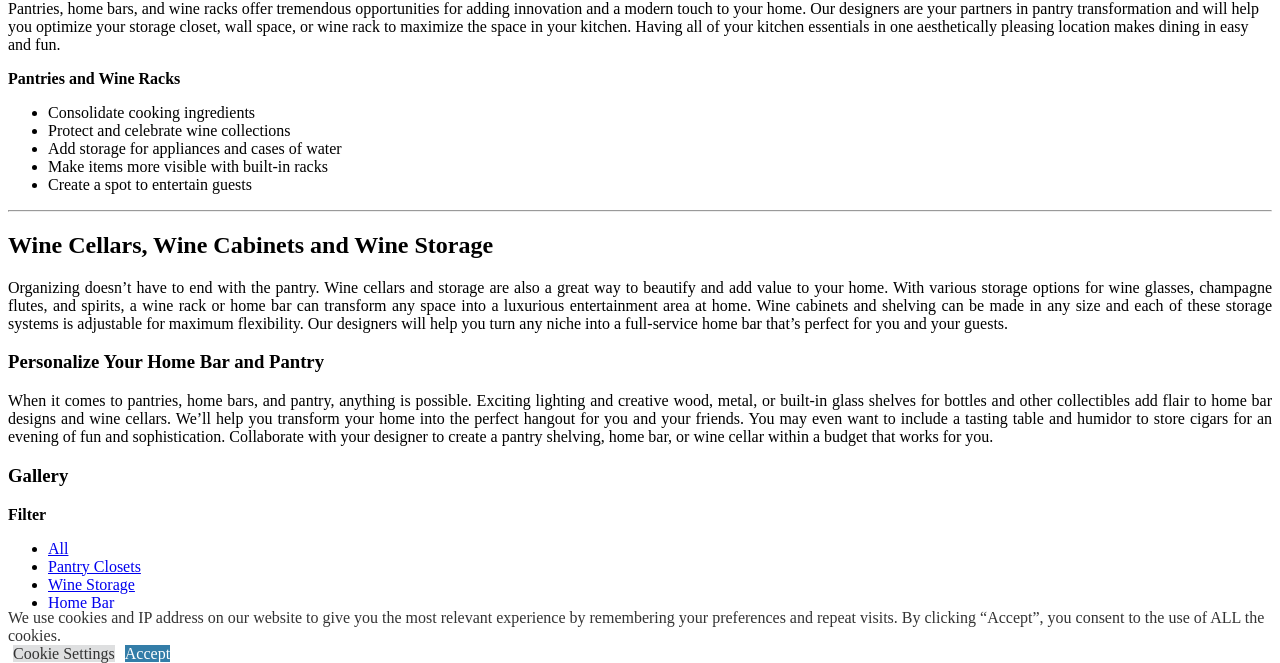click on "Load More" at bounding box center [44, 1386] 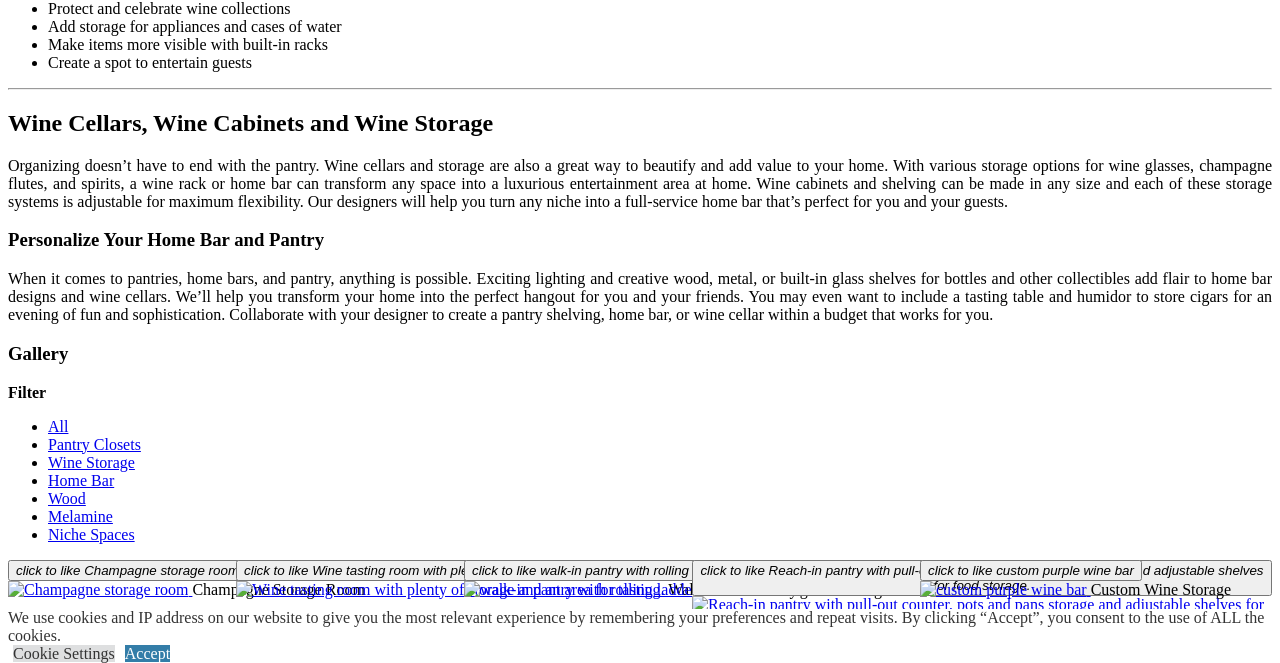 scroll, scrollTop: 2211, scrollLeft: 0, axis: vertical 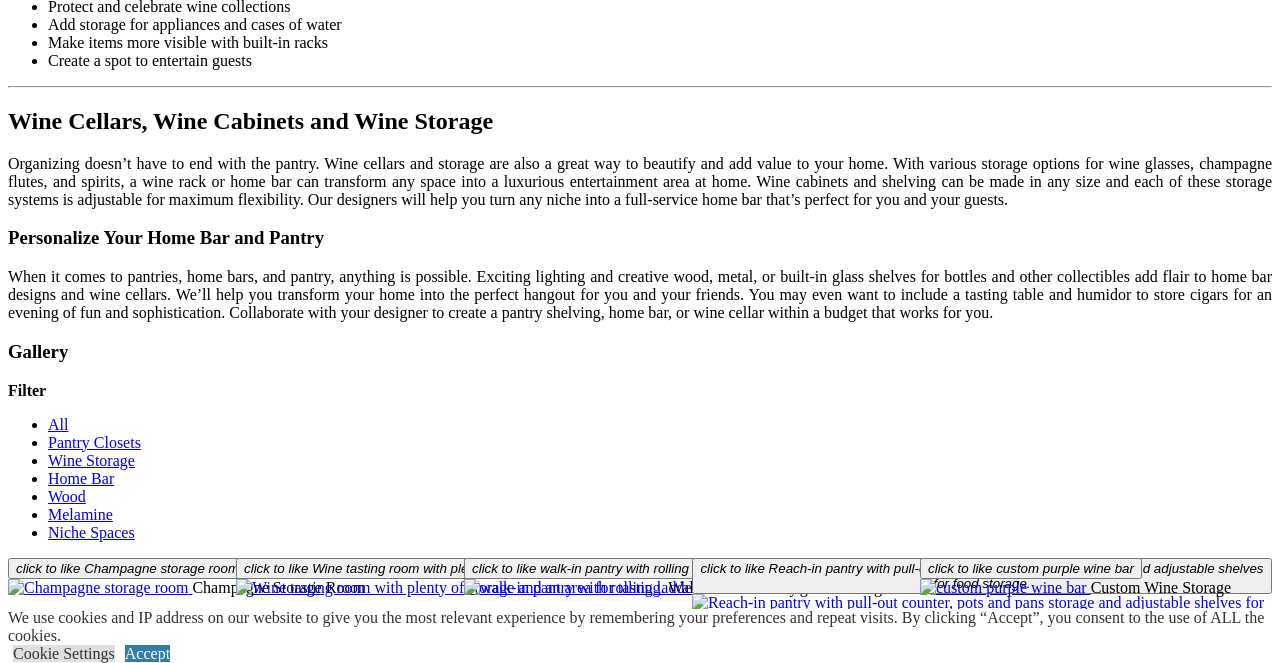 click at bounding box center (172, 1458) 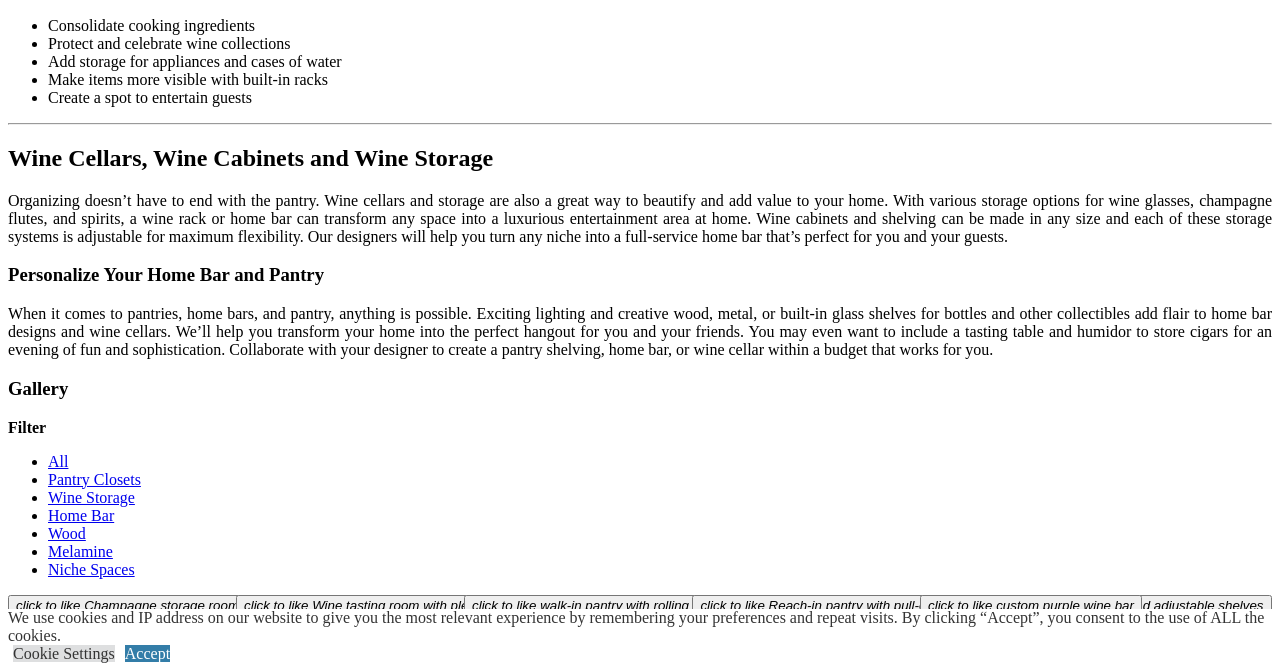 scroll, scrollTop: 2170, scrollLeft: 0, axis: vertical 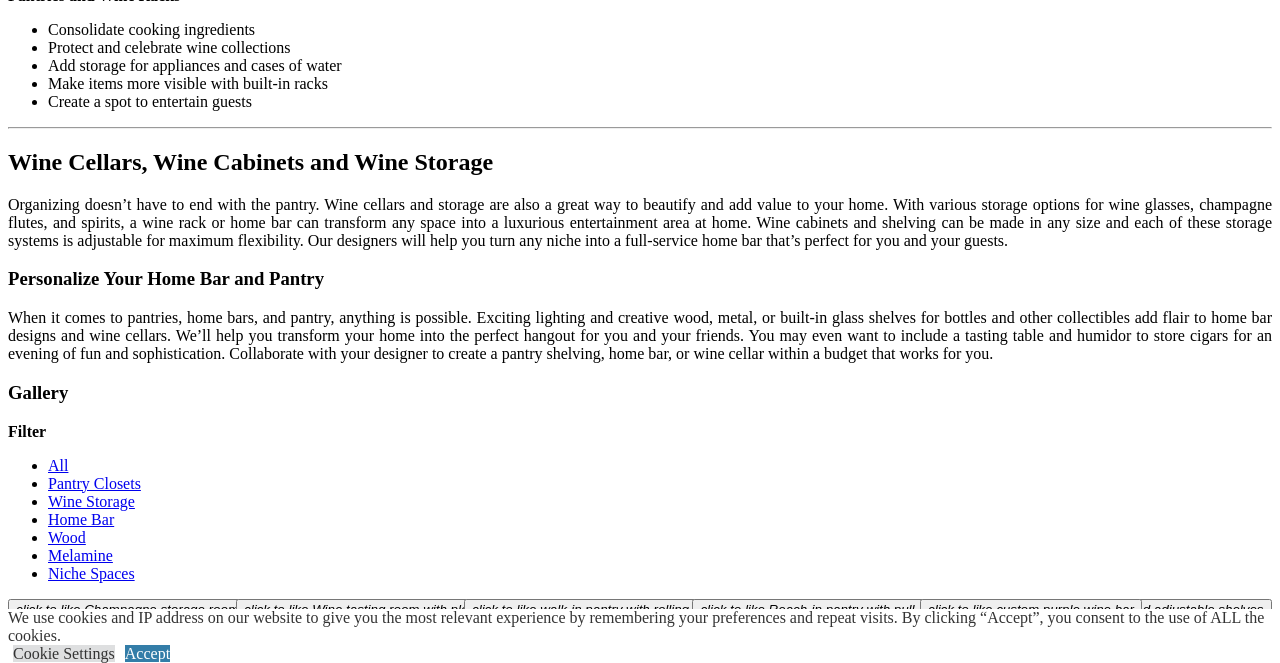 click at bounding box center (193, 1325) 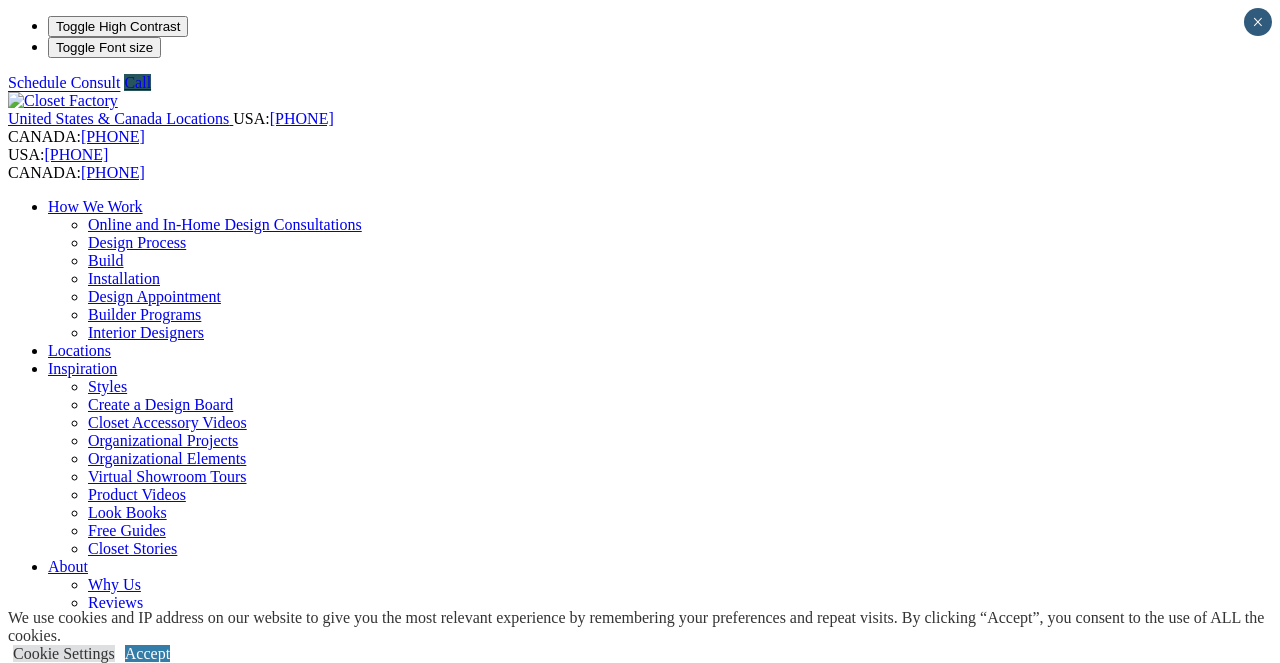 scroll, scrollTop: 0, scrollLeft: 0, axis: both 